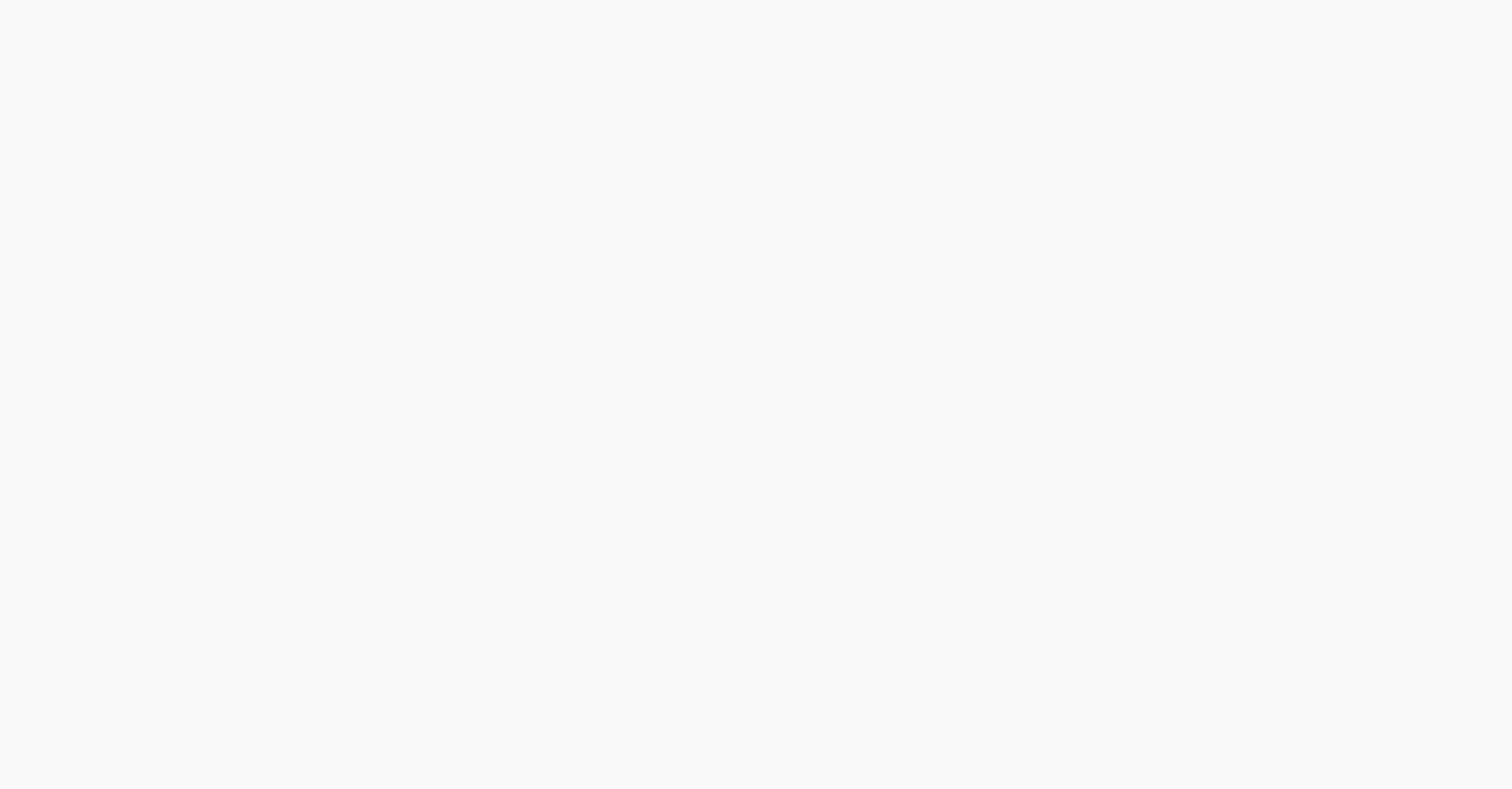 scroll, scrollTop: 0, scrollLeft: 0, axis: both 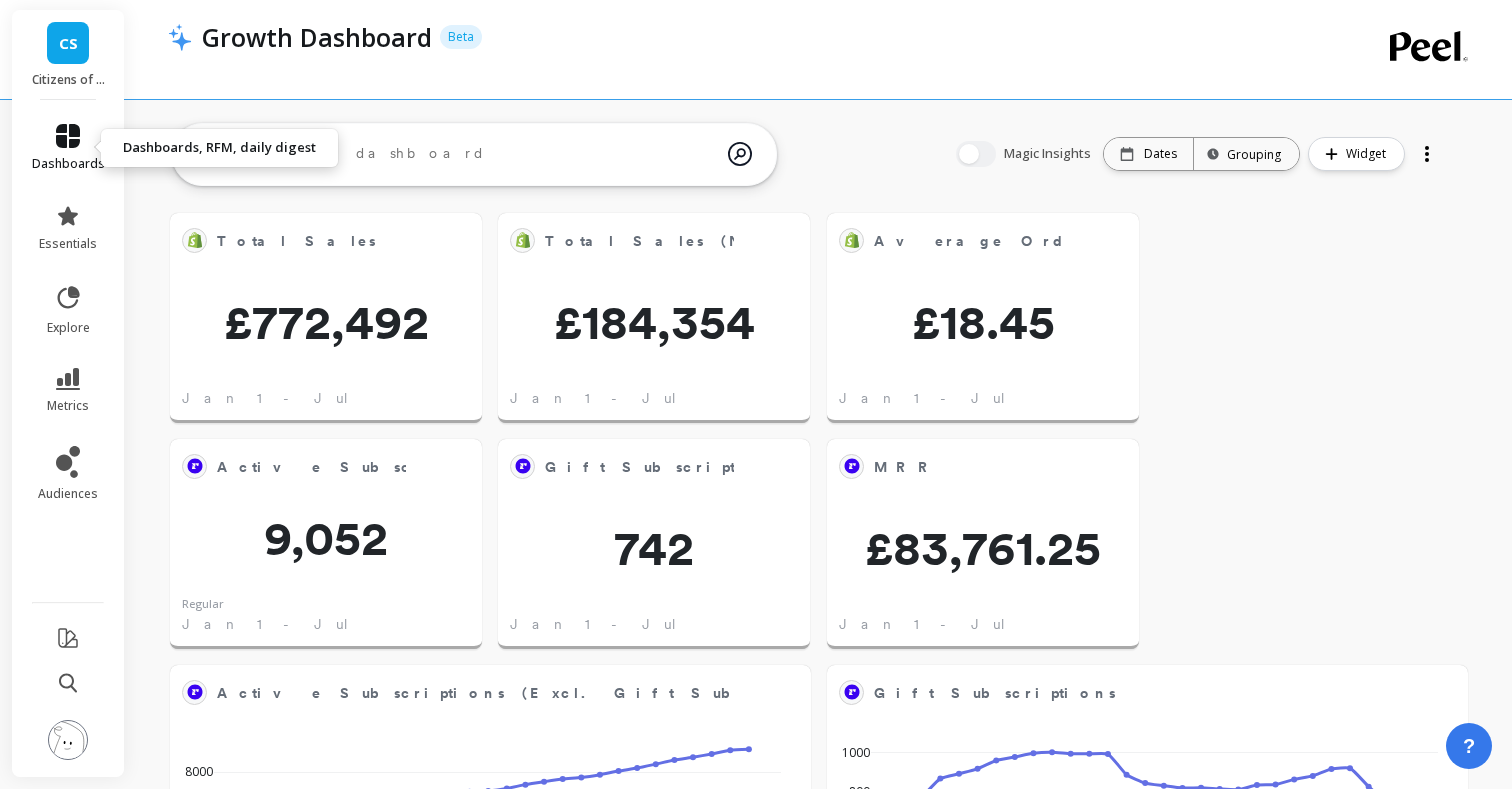 click at bounding box center [68, 136] 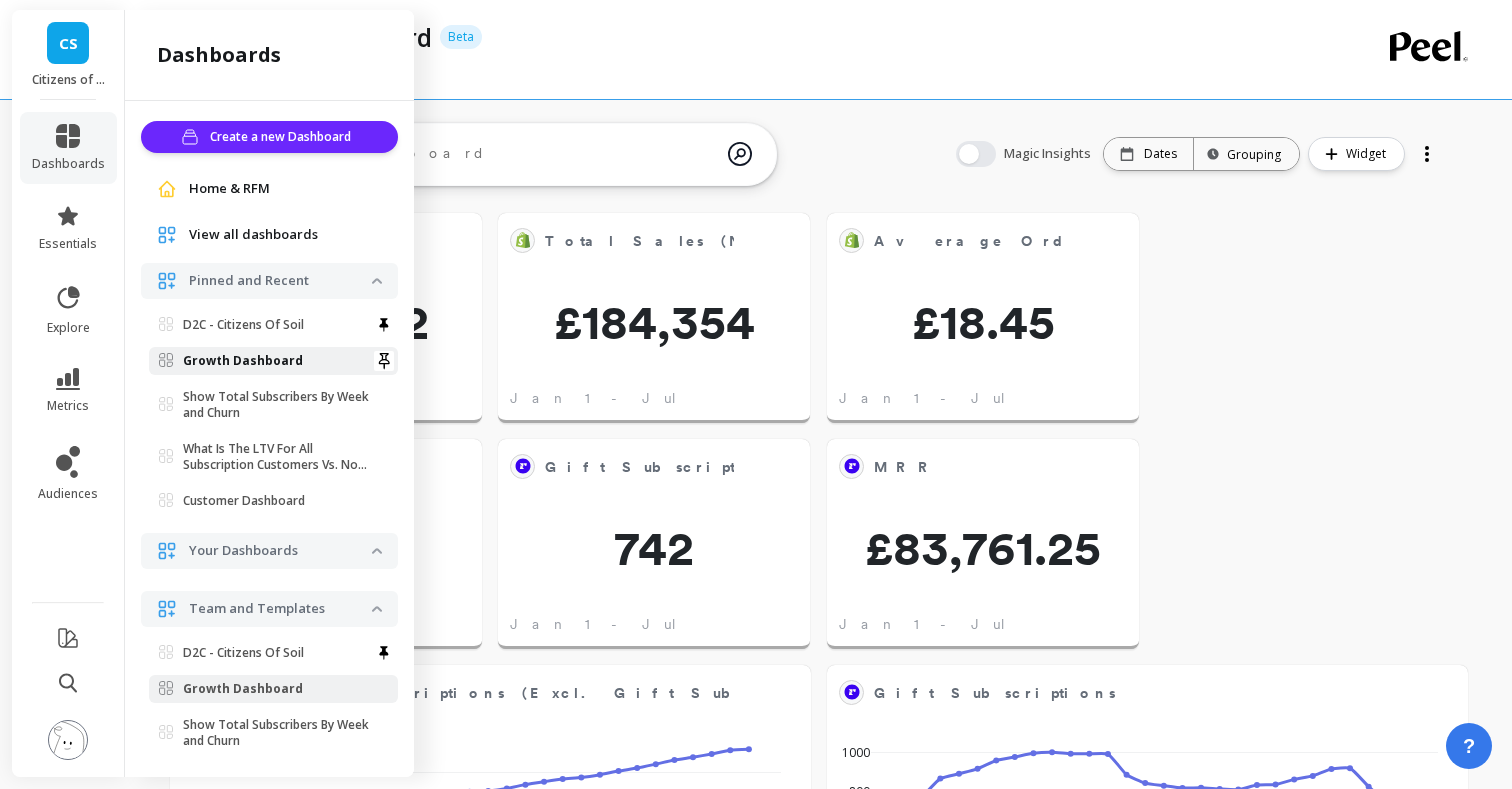 click on "Growth Dashboard" at bounding box center (243, 361) 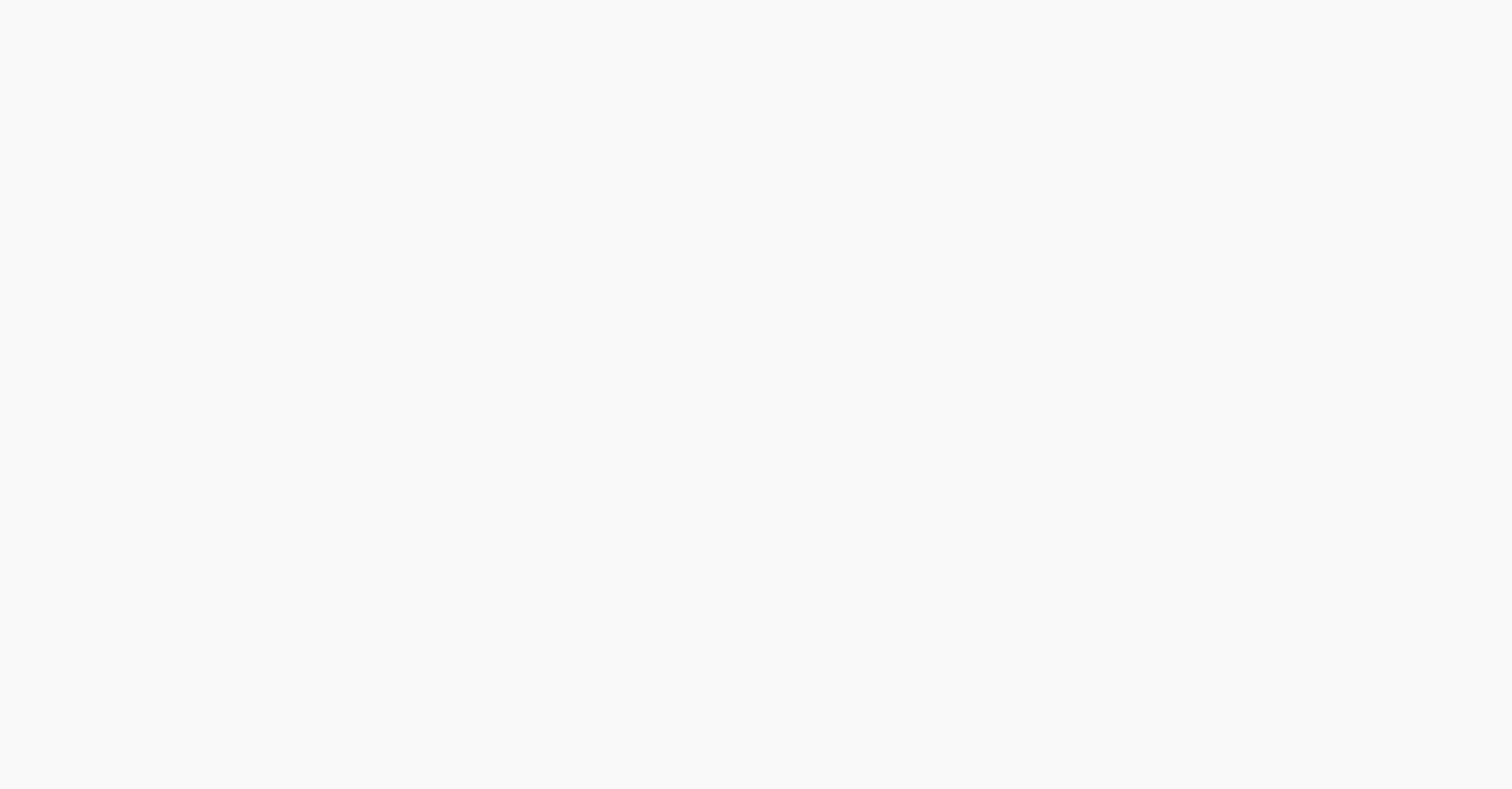 scroll, scrollTop: 0, scrollLeft: 0, axis: both 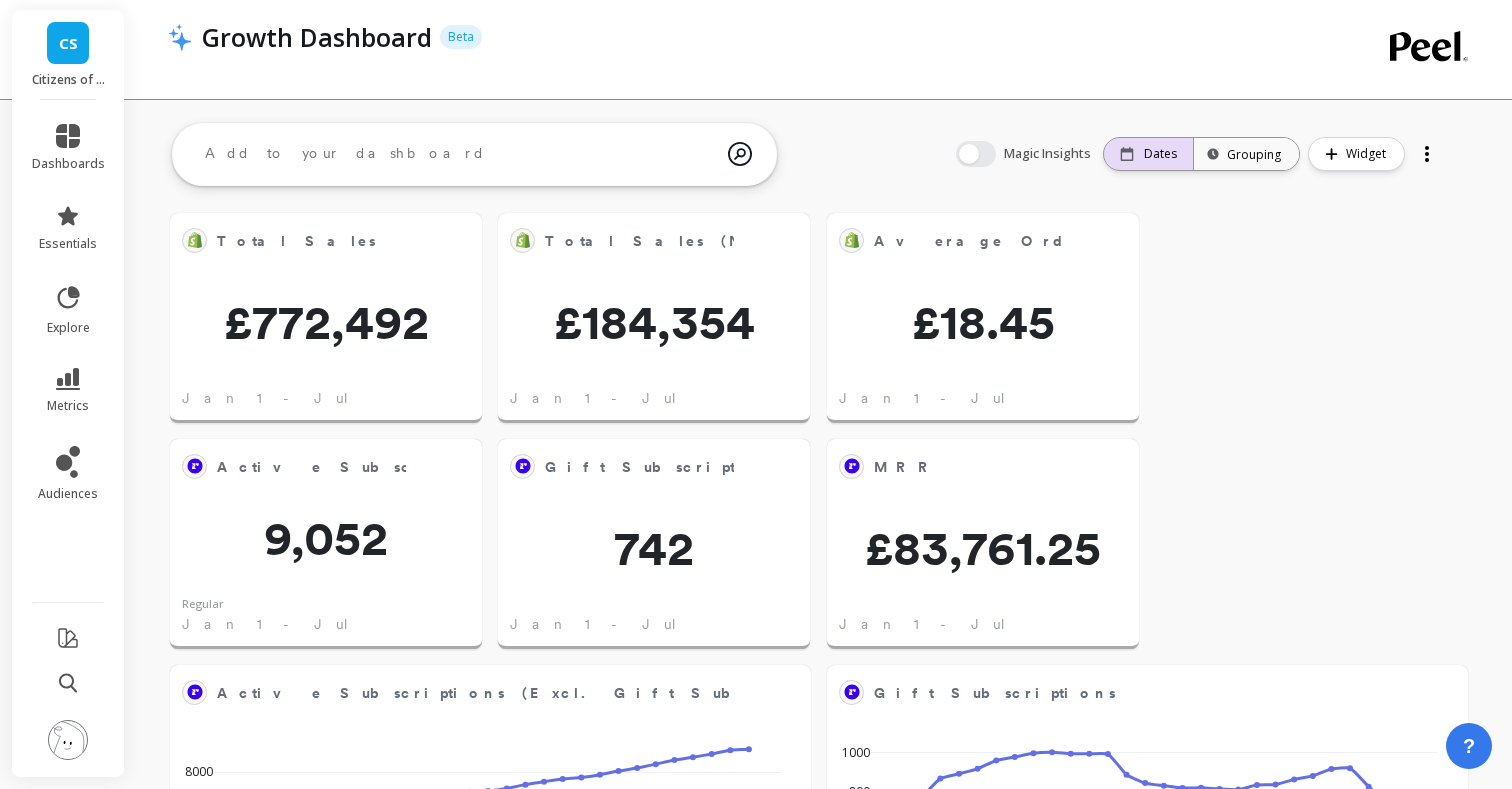 click on "Dates" at bounding box center [1148, 154] 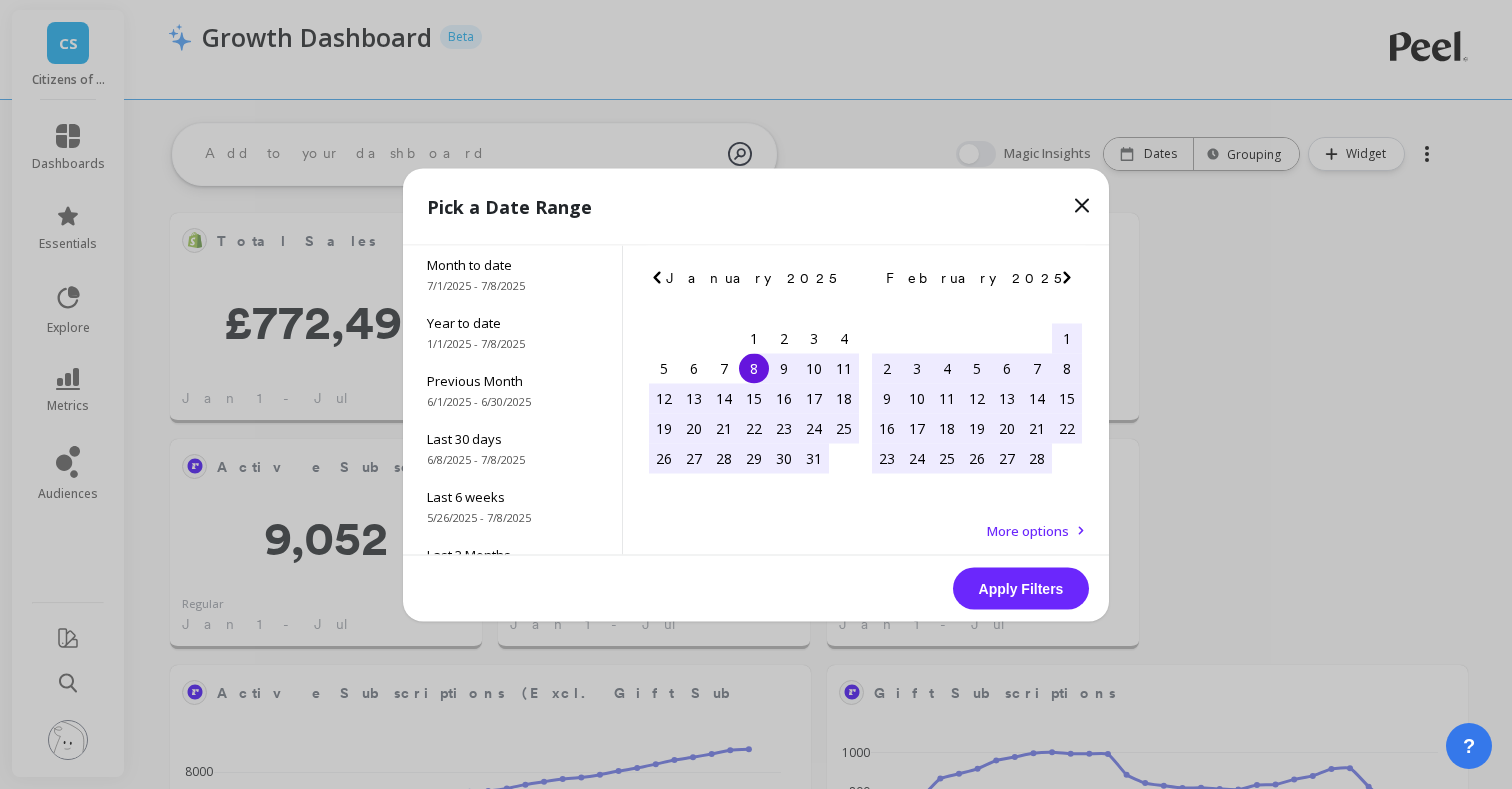 click at bounding box center (0, 0) 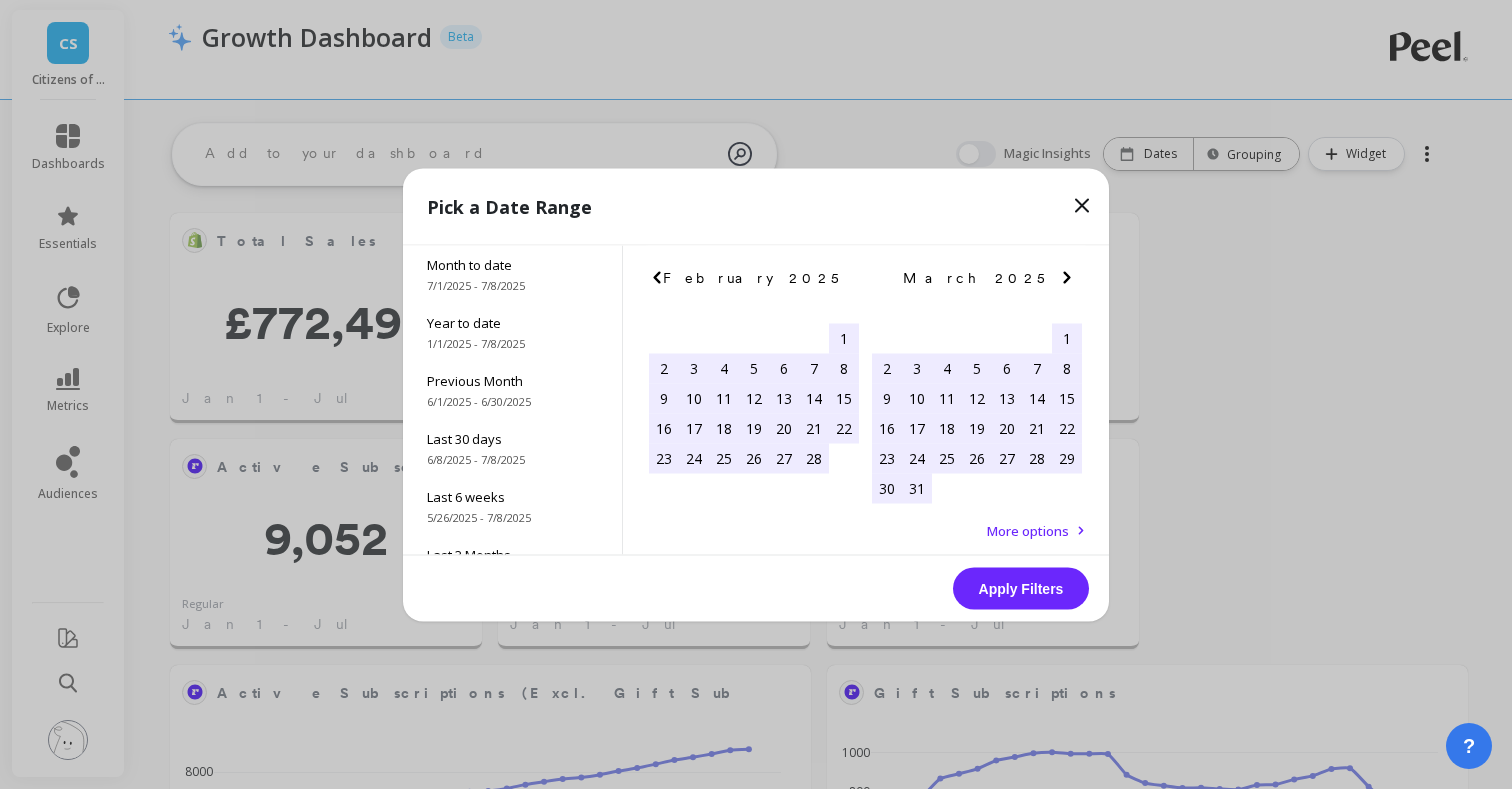 click at bounding box center [0, 0] 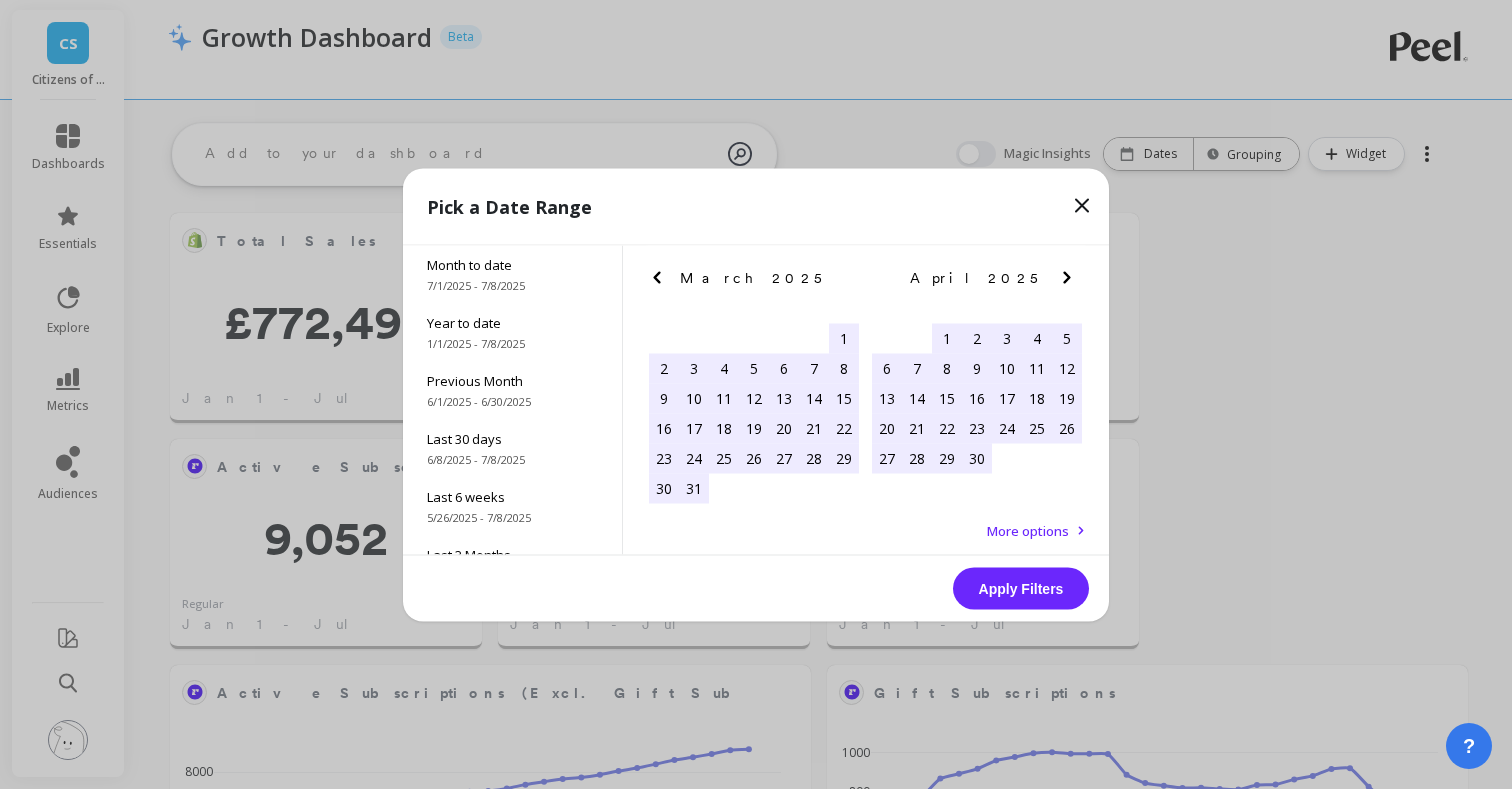 click at bounding box center (0, 0) 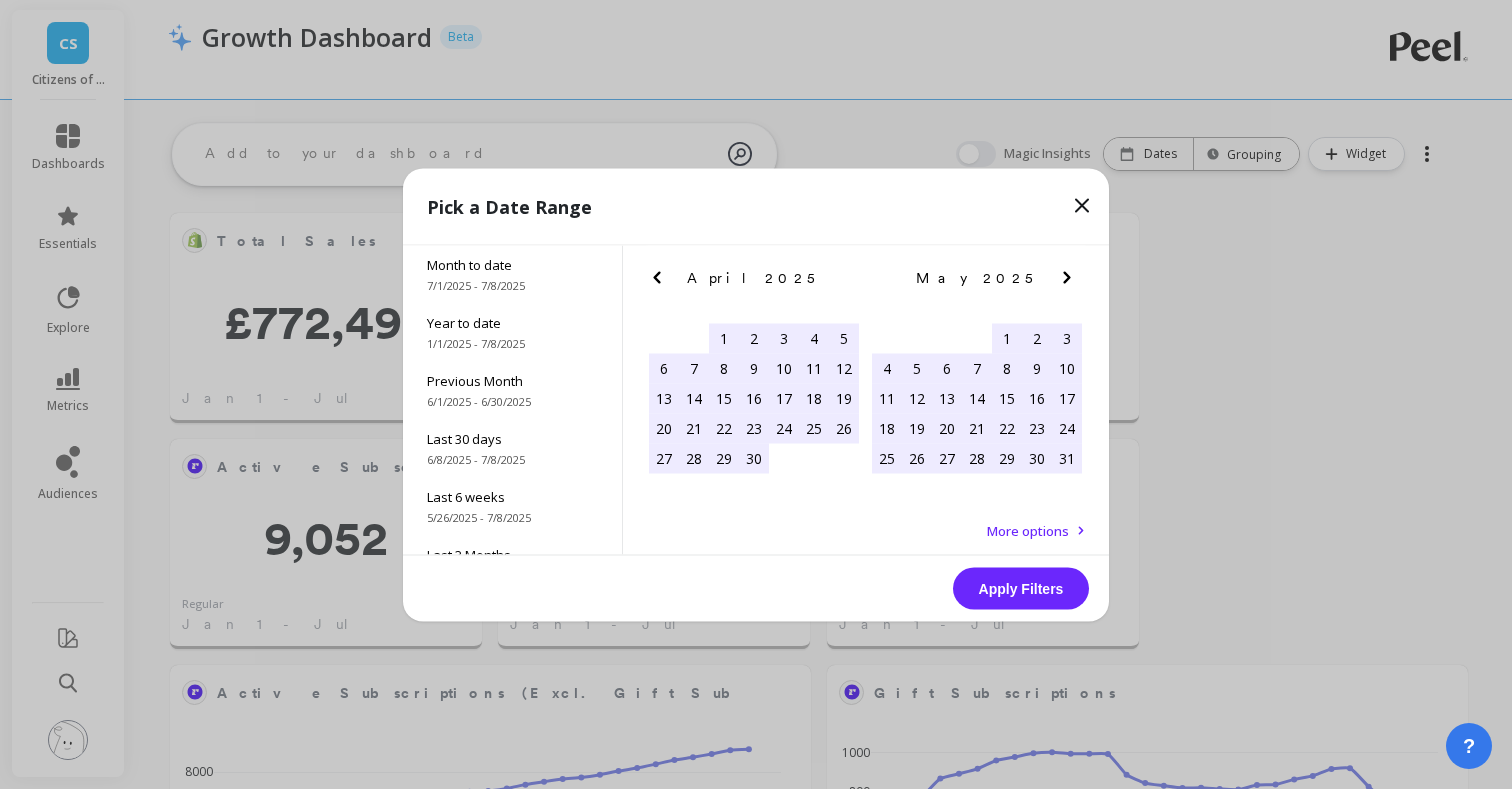 click at bounding box center (0, 0) 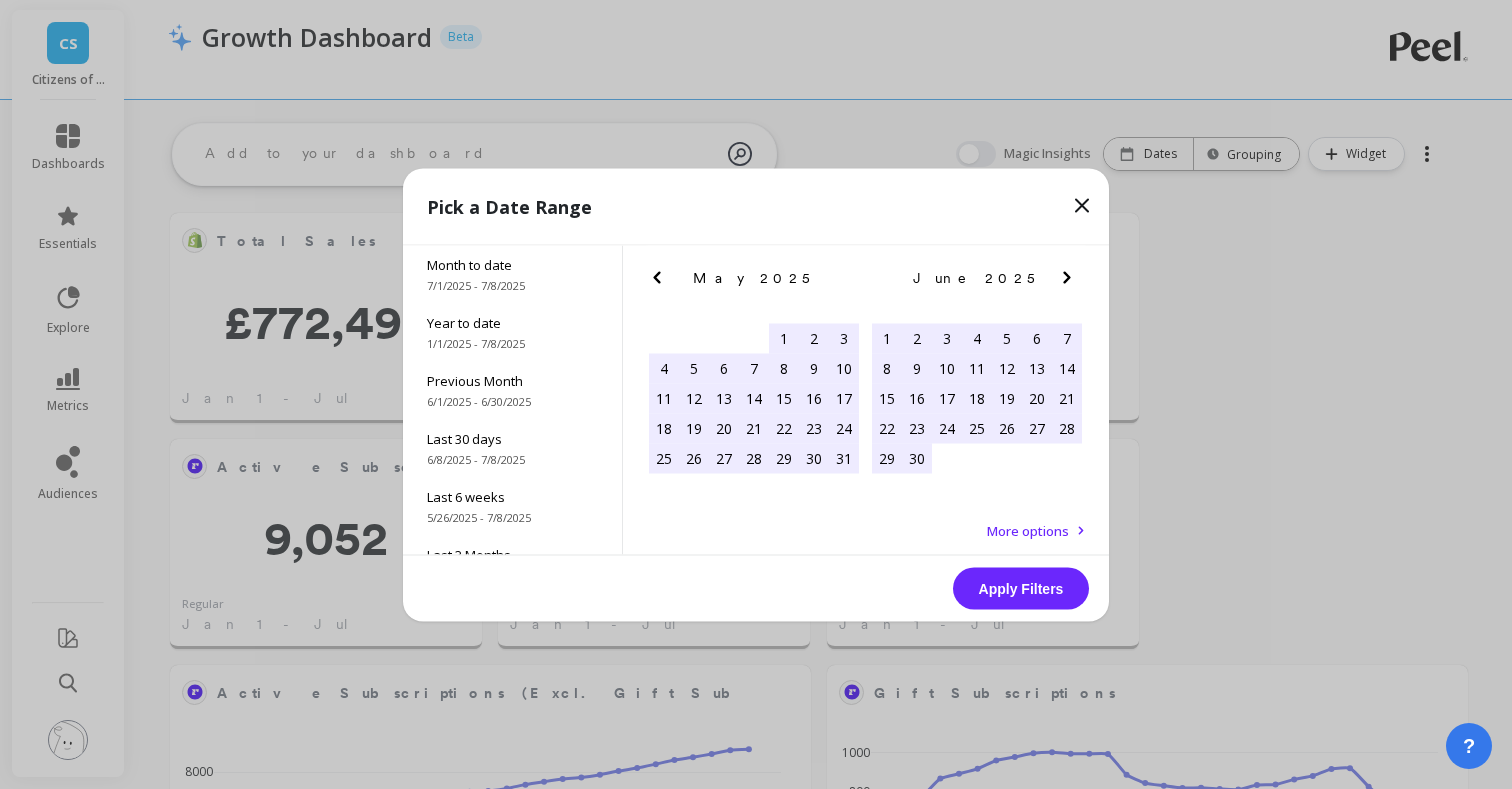 click at bounding box center [0, 0] 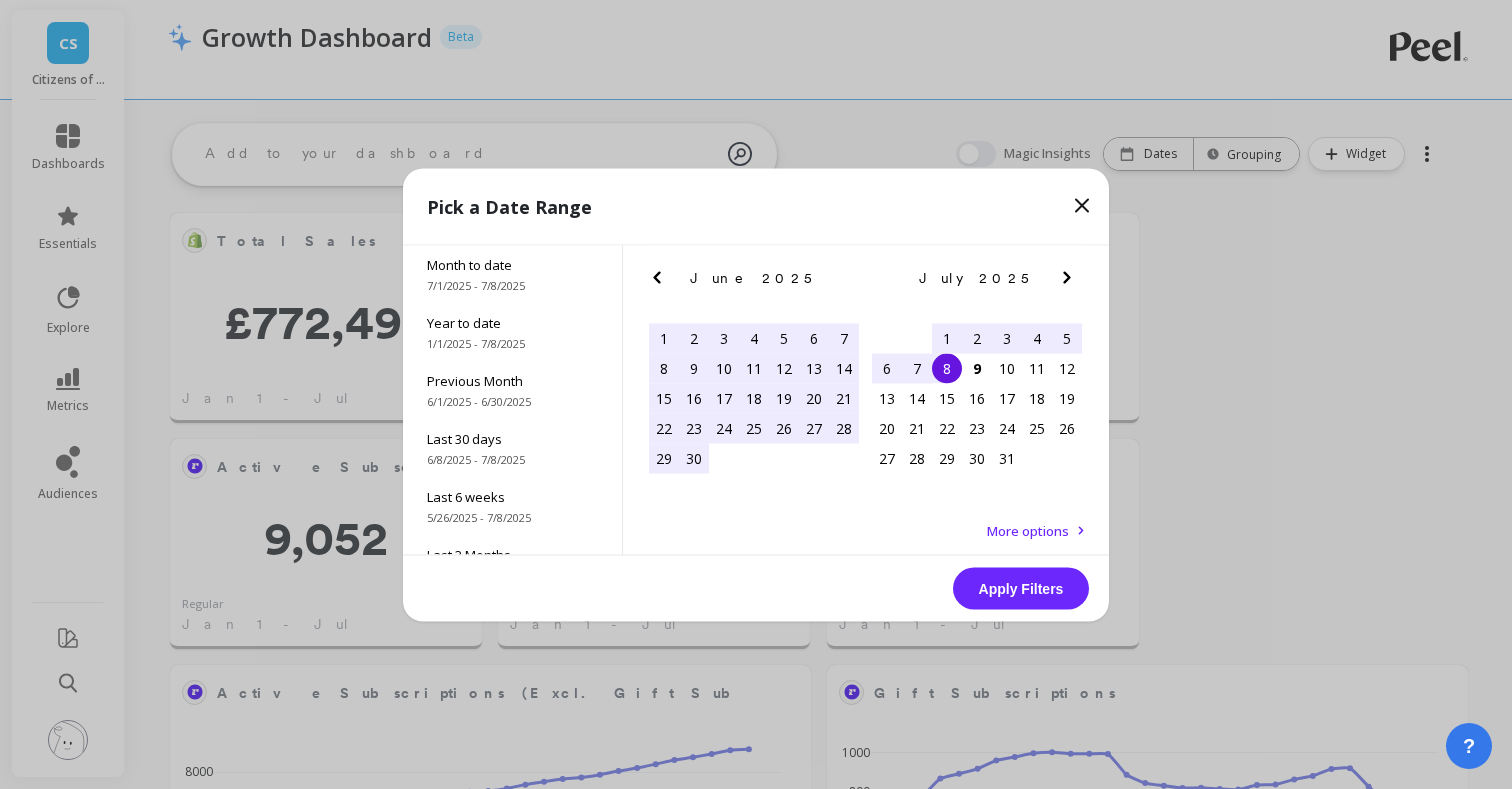 click on "30" at bounding box center (694, 458) 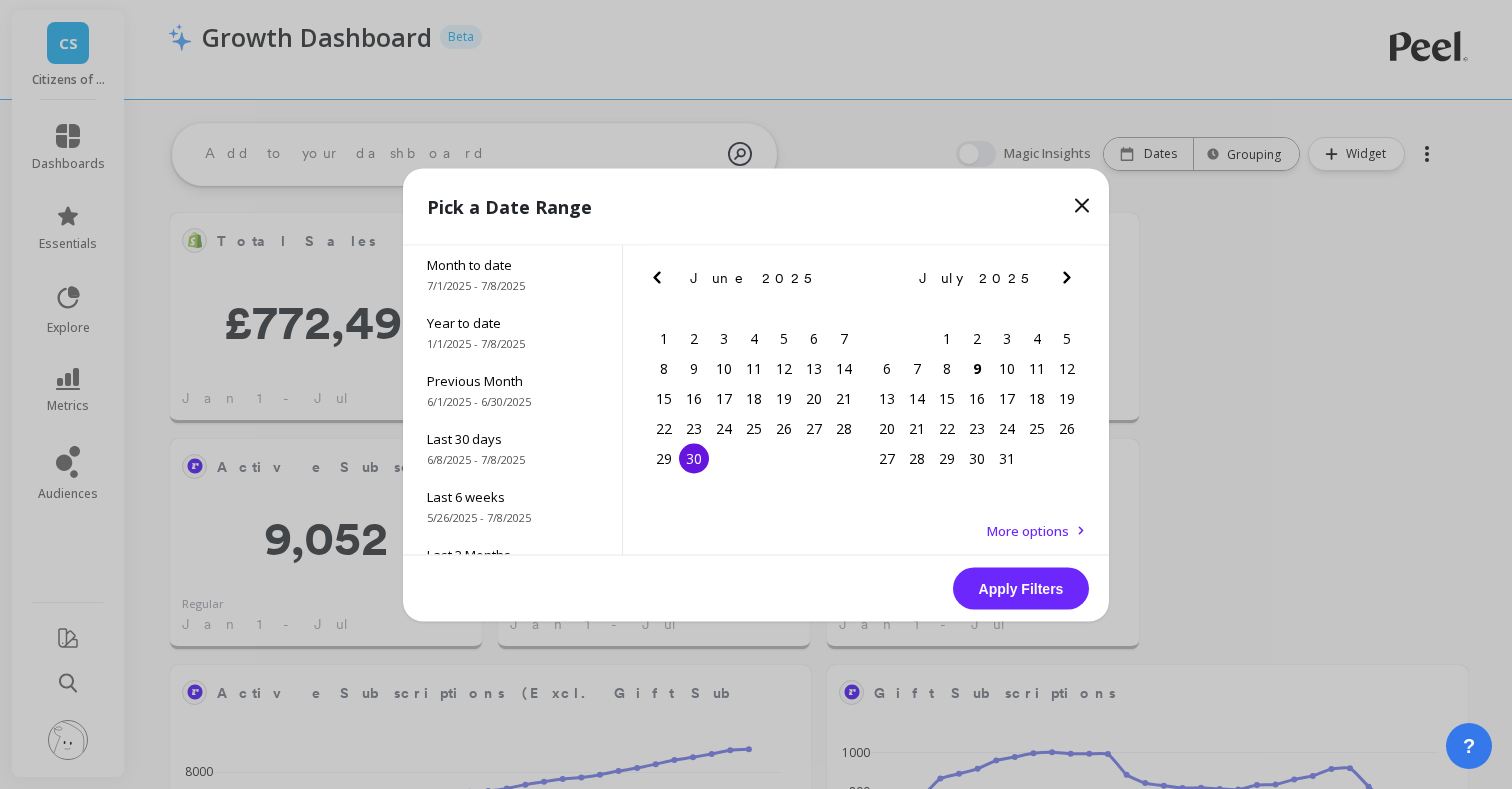 click at bounding box center (656, 277) 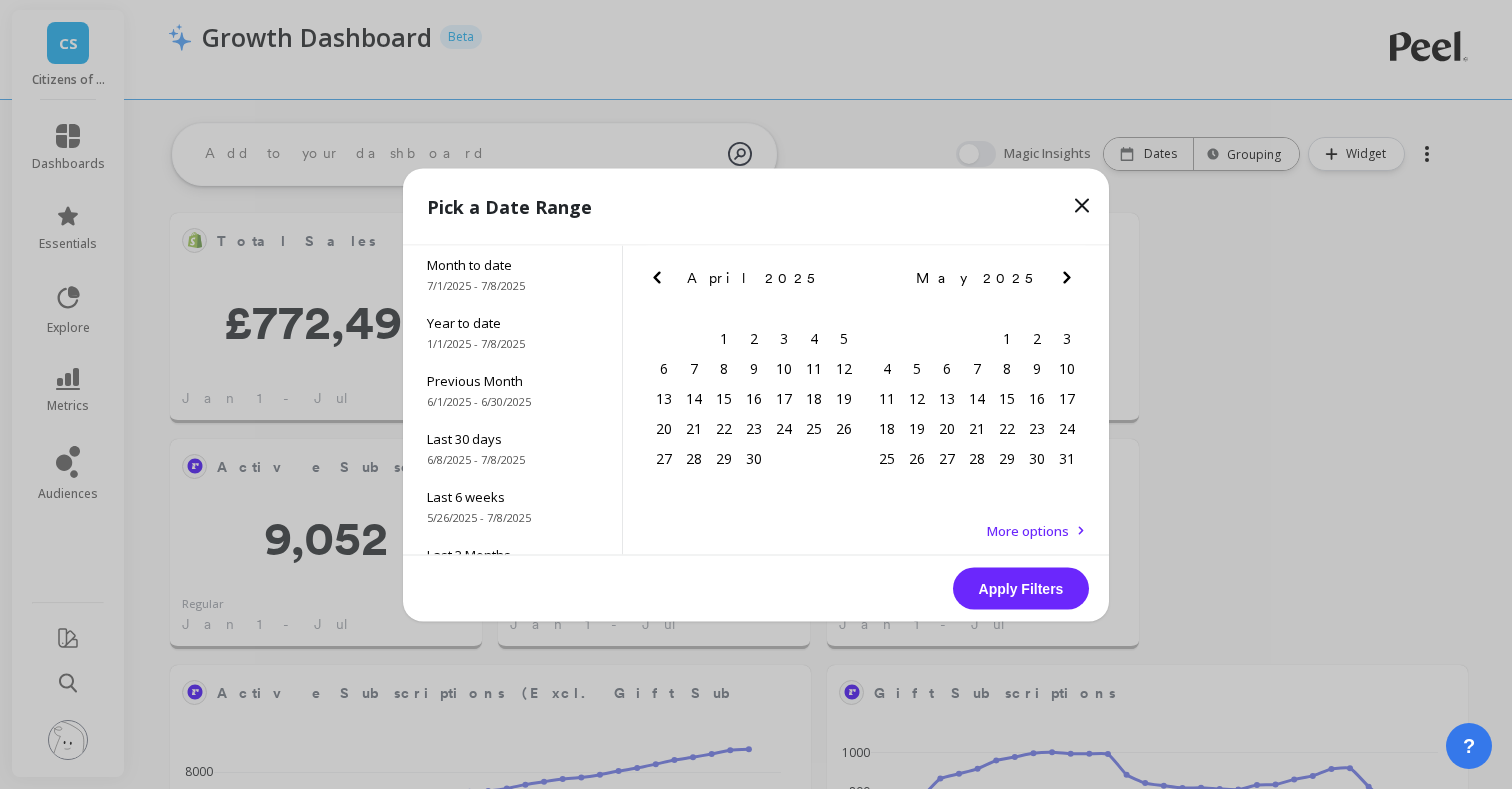click at bounding box center [656, 277] 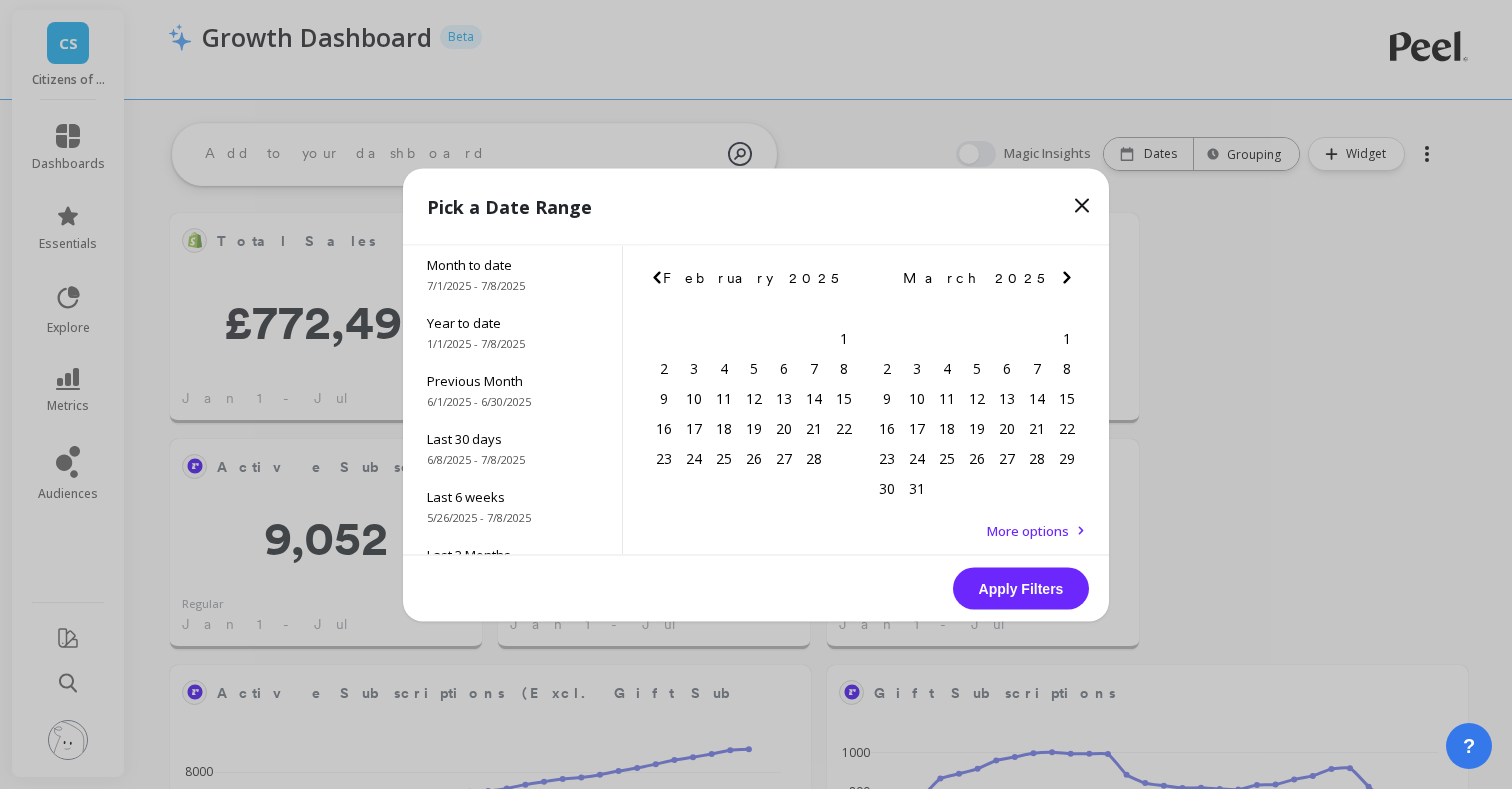 click at bounding box center [656, 277] 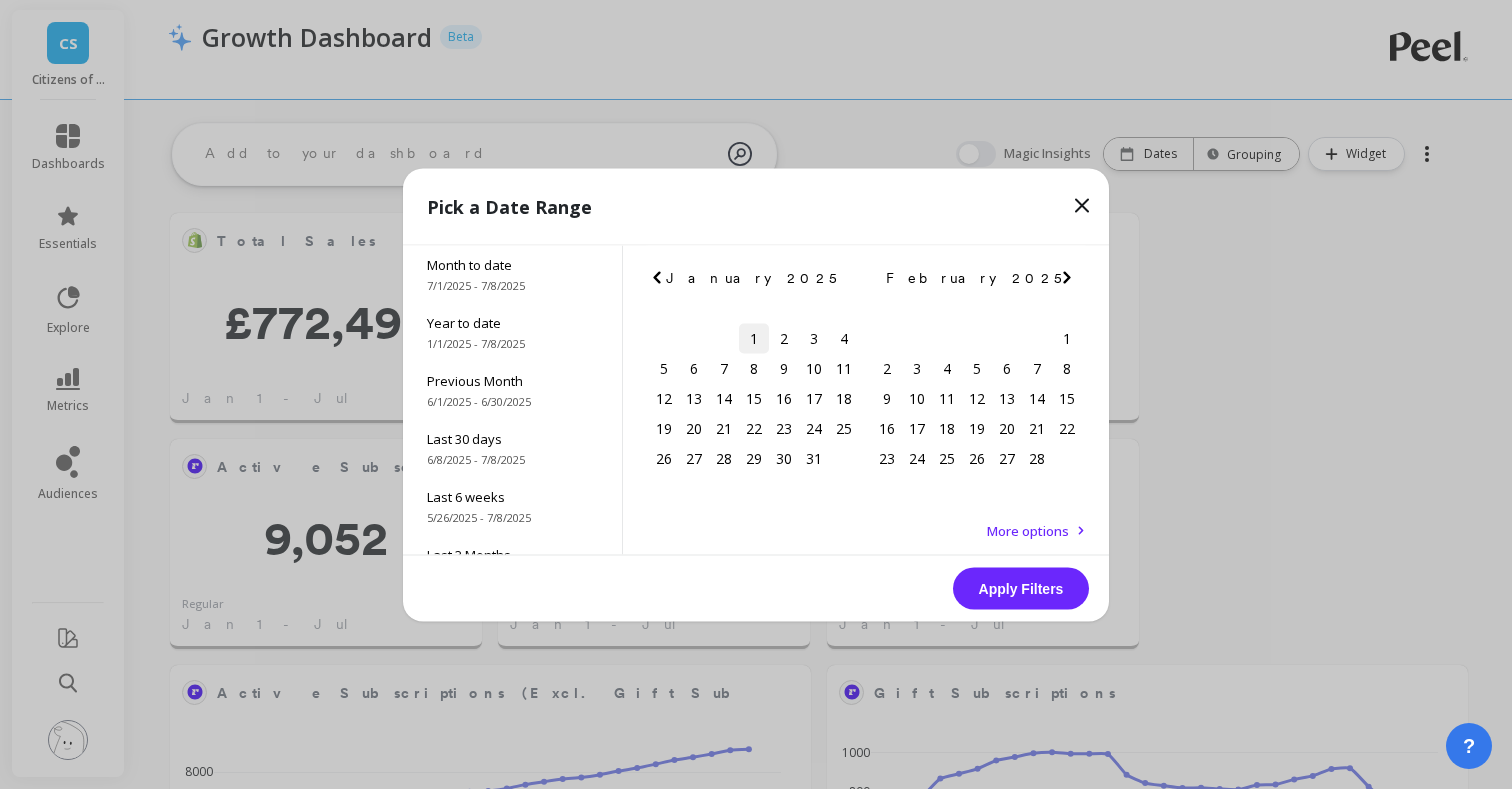 click on "1" at bounding box center [754, 338] 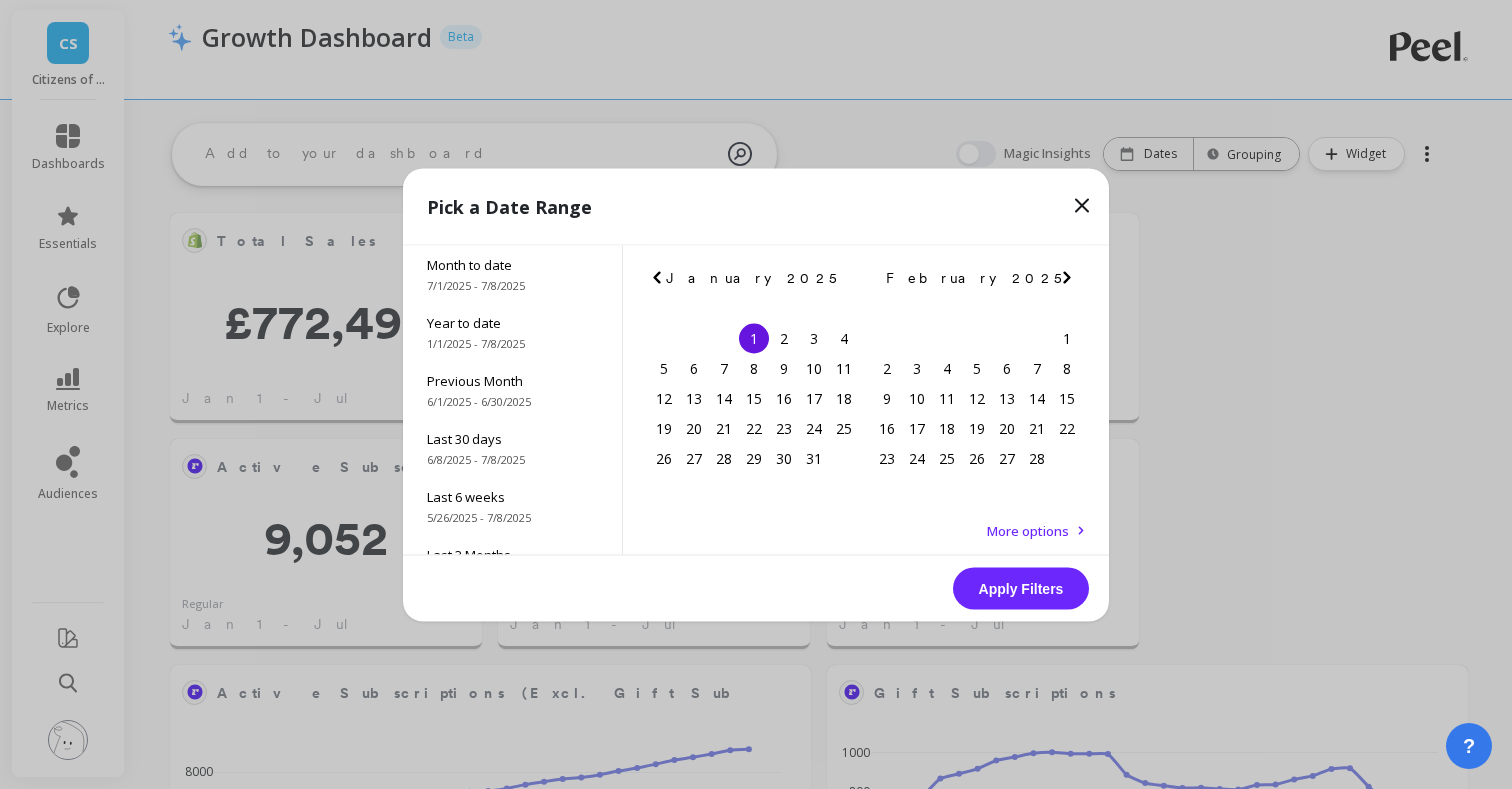 click at bounding box center [0, 0] 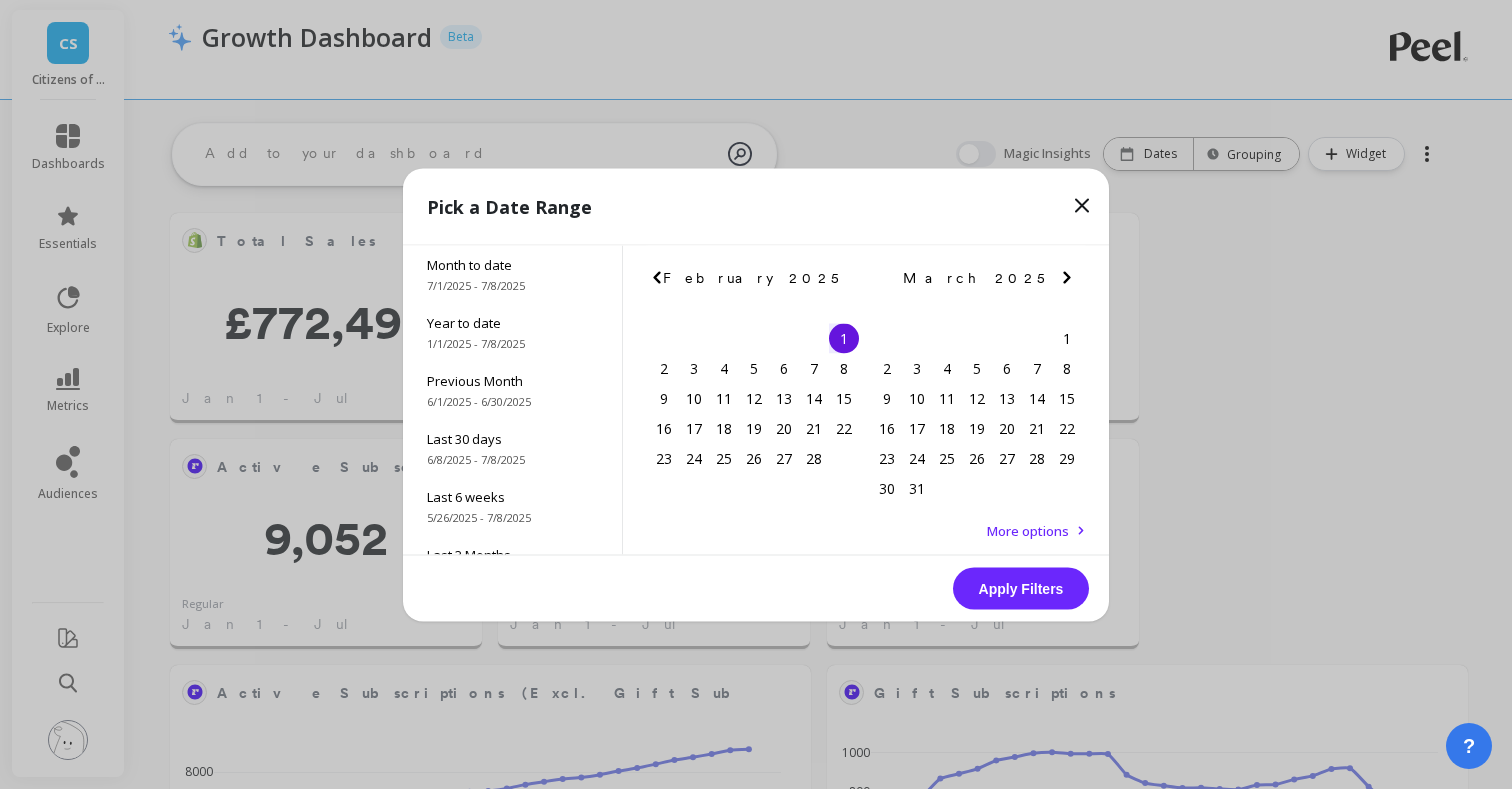 click at bounding box center [0, 0] 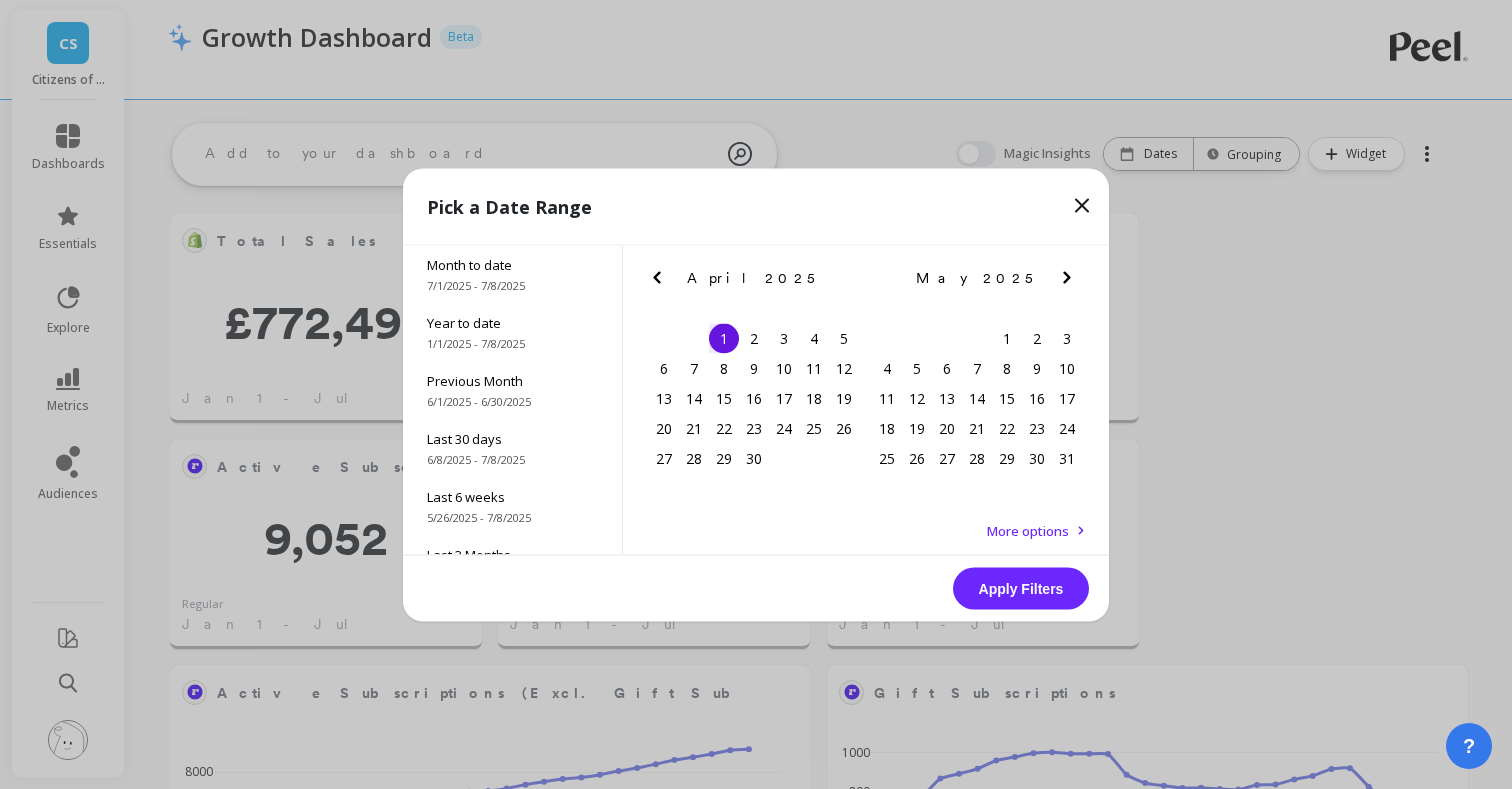 click at bounding box center [0, 0] 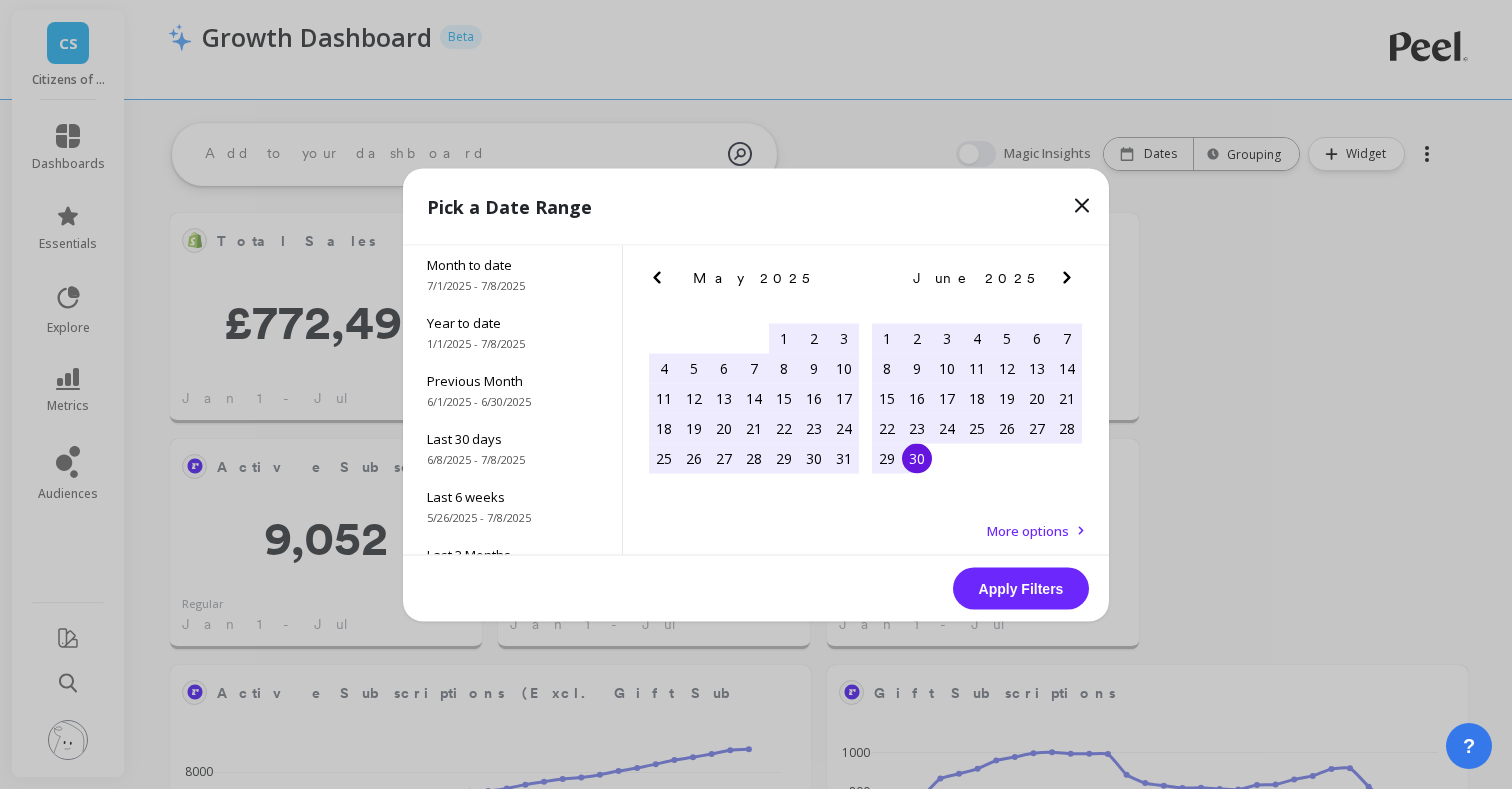 click on "30" at bounding box center [917, 458] 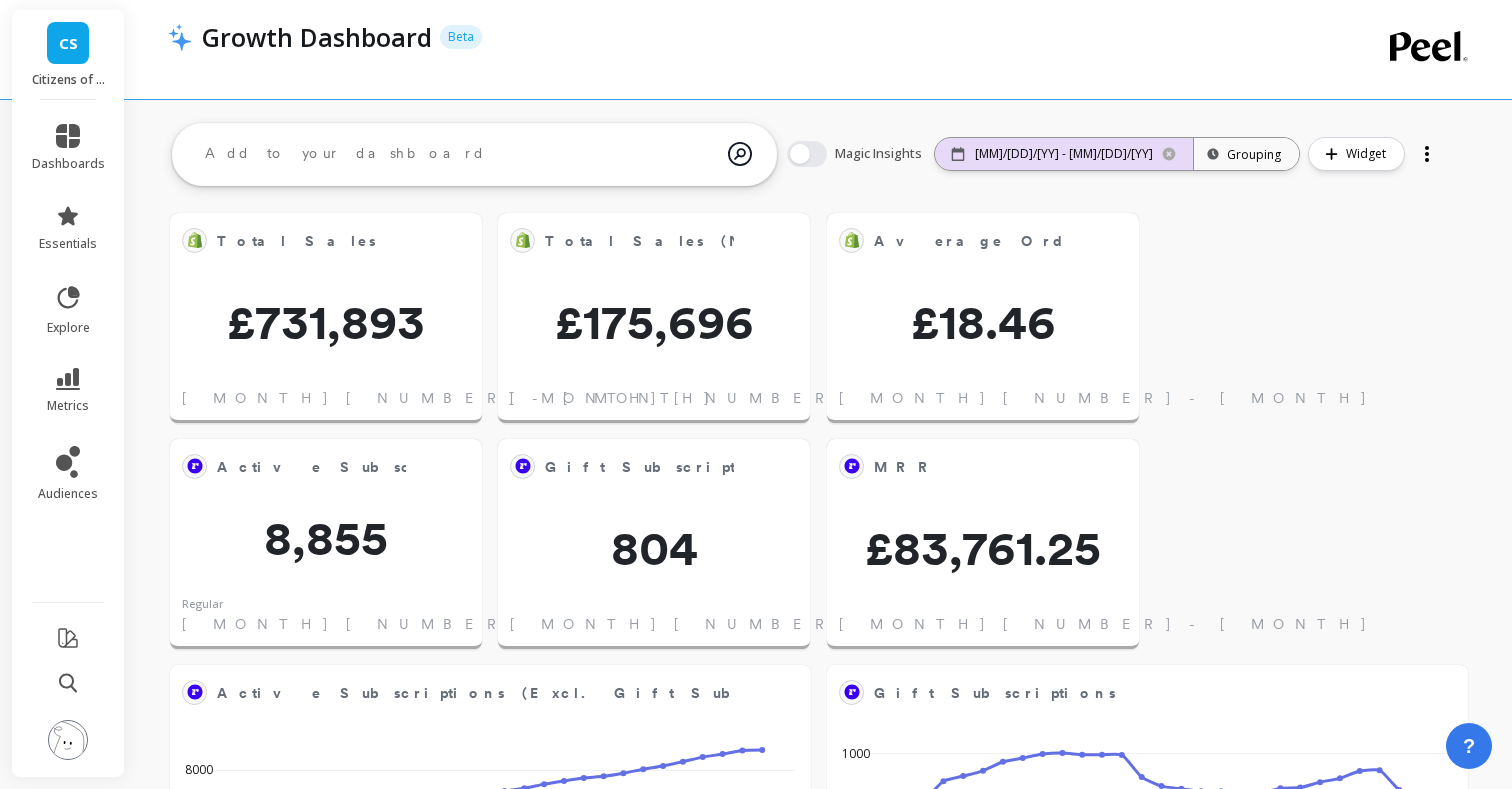 click on "[MM]/[DD]/[YY] - [MM]/[DD]/[YY]" at bounding box center (1064, 154) 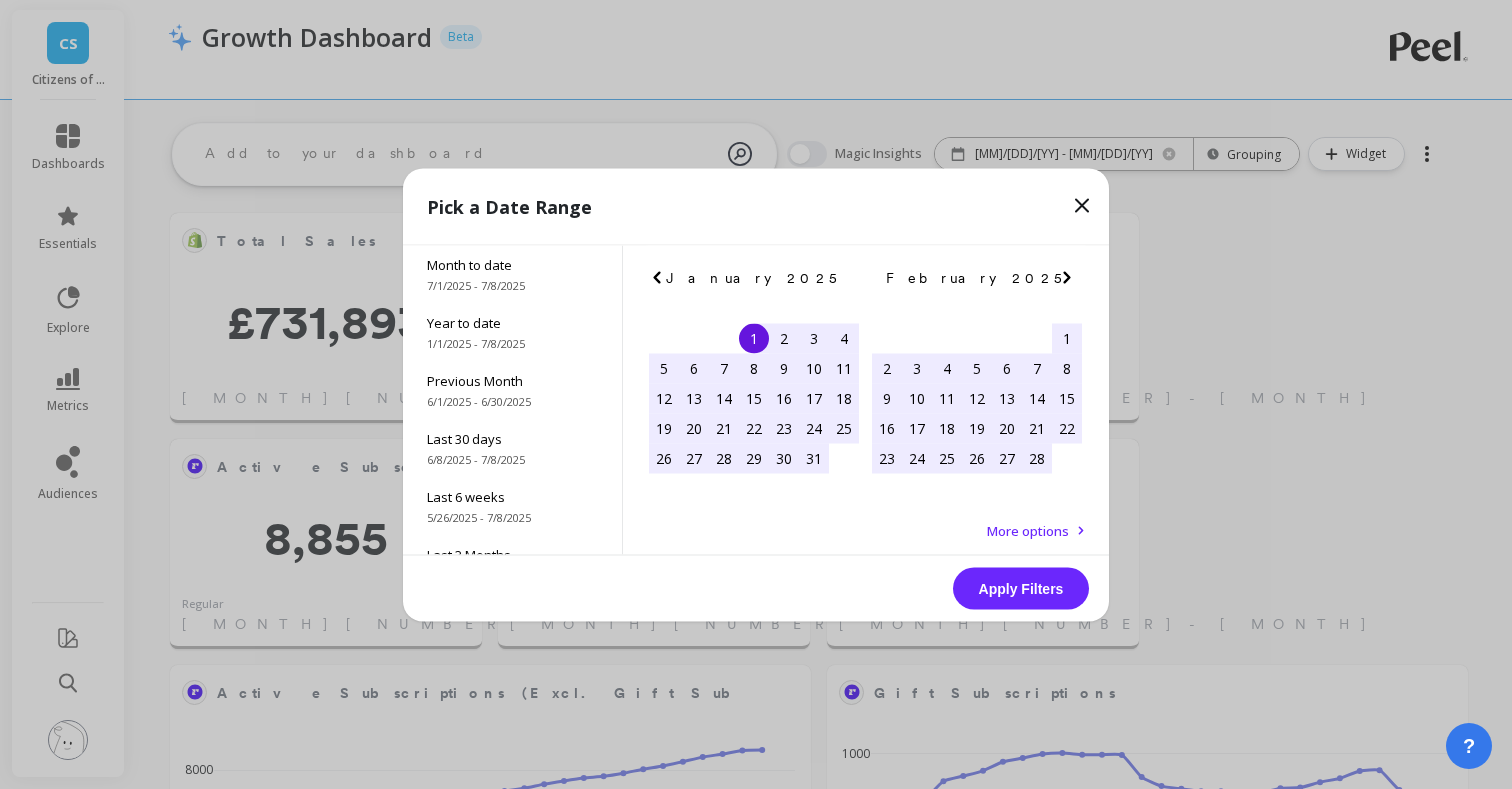 click on "1" at bounding box center [754, 338] 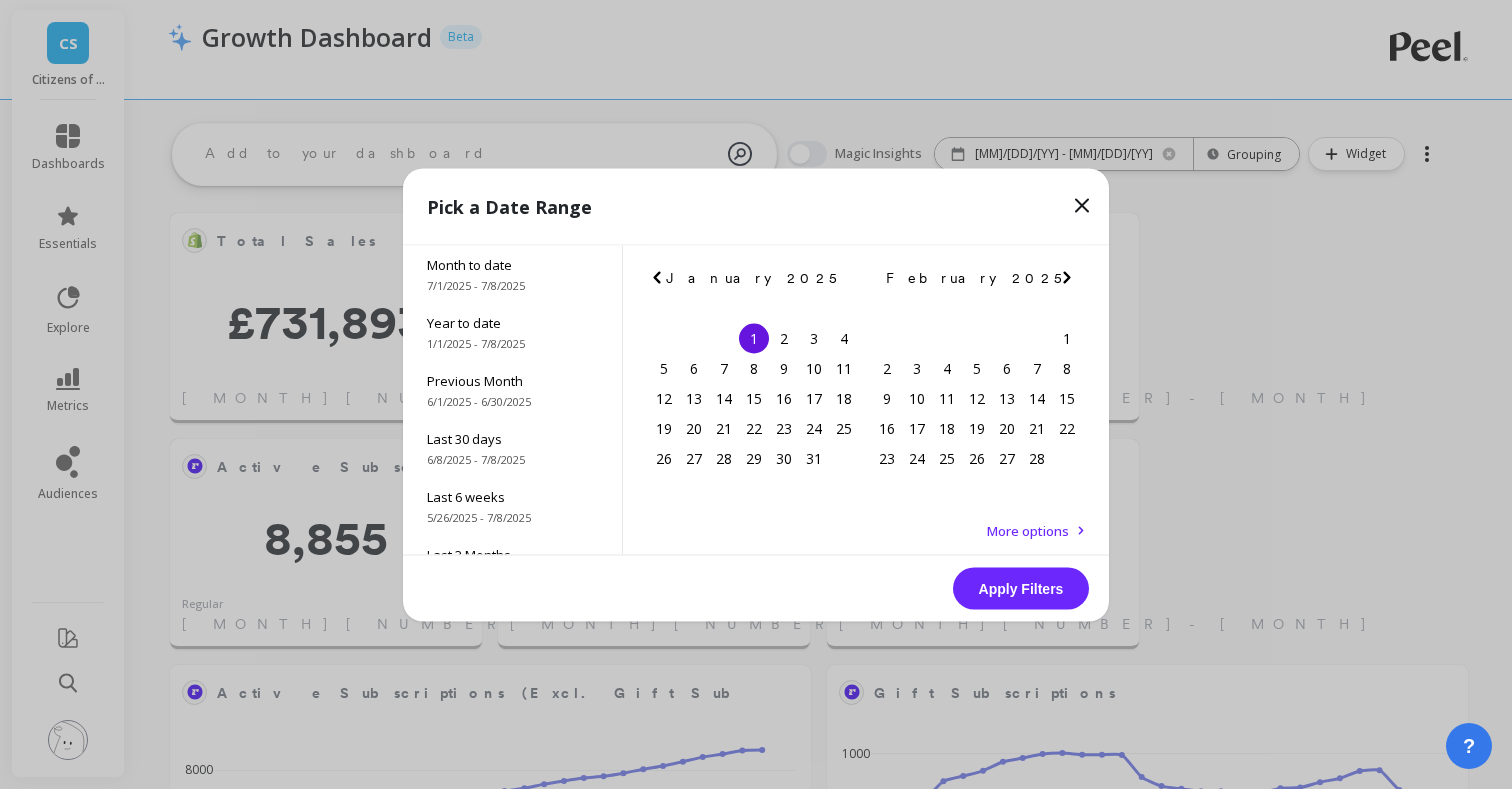 click at bounding box center [0, 0] 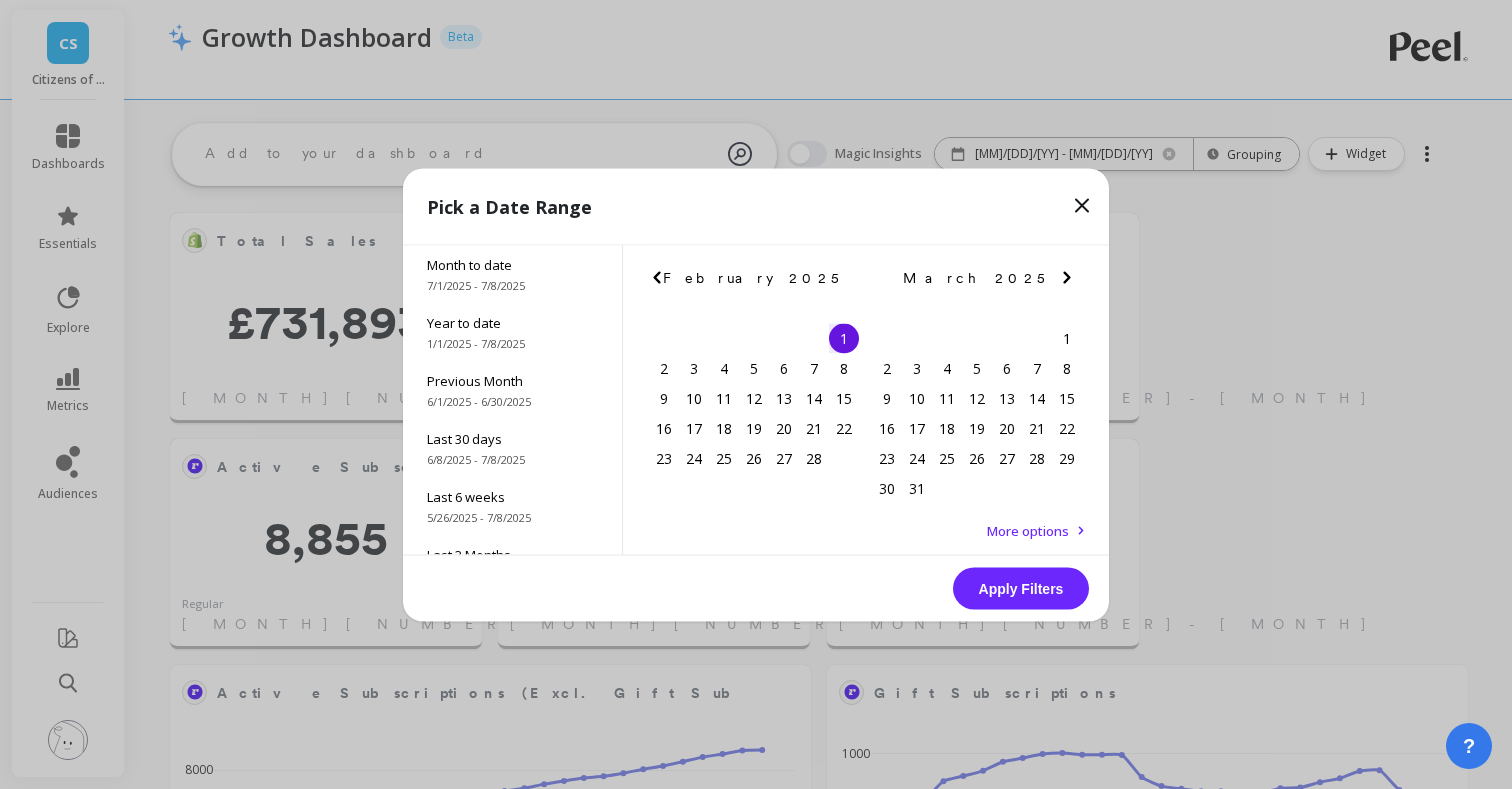 click at bounding box center [0, 0] 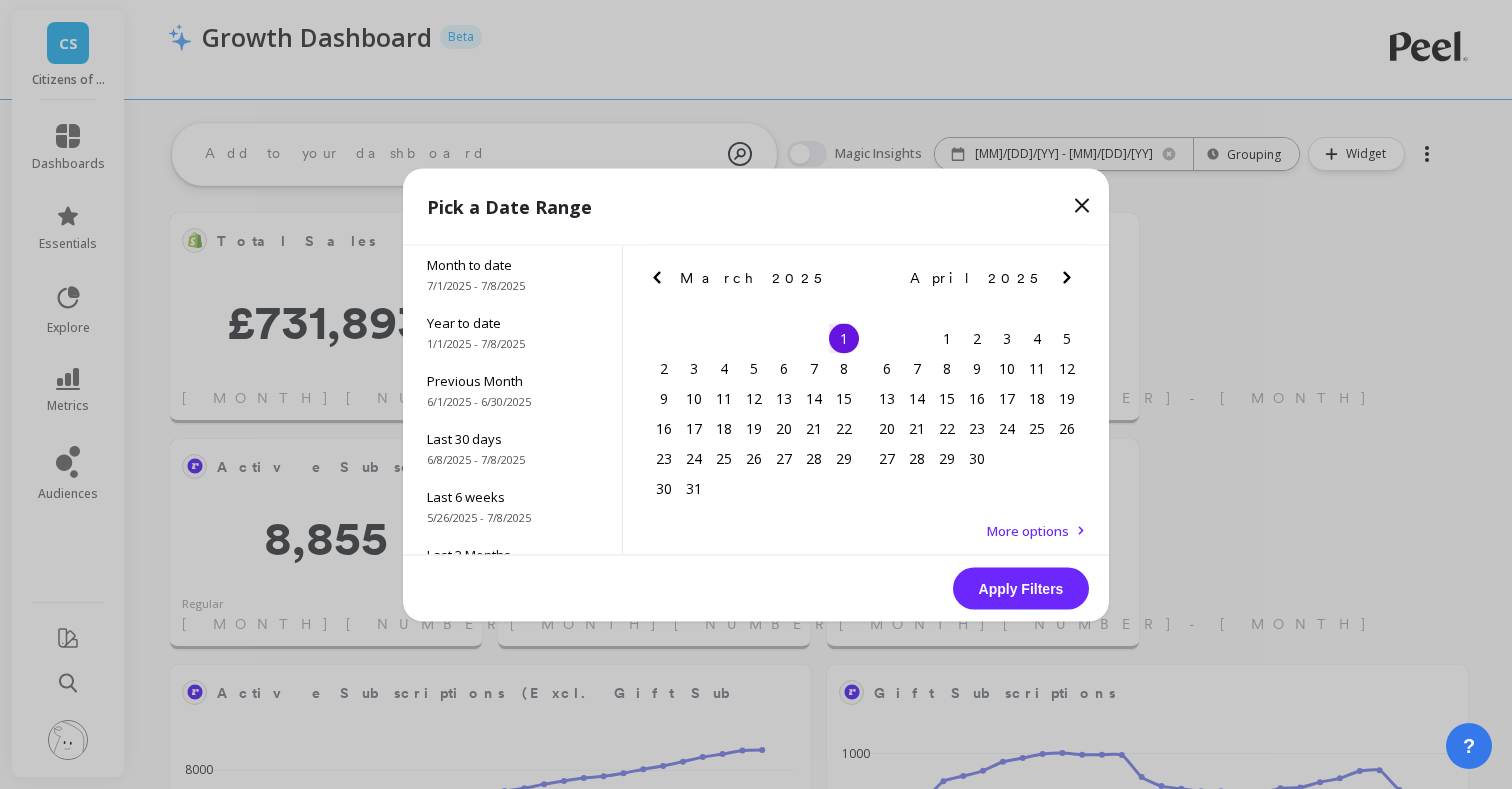 click at bounding box center [0, 0] 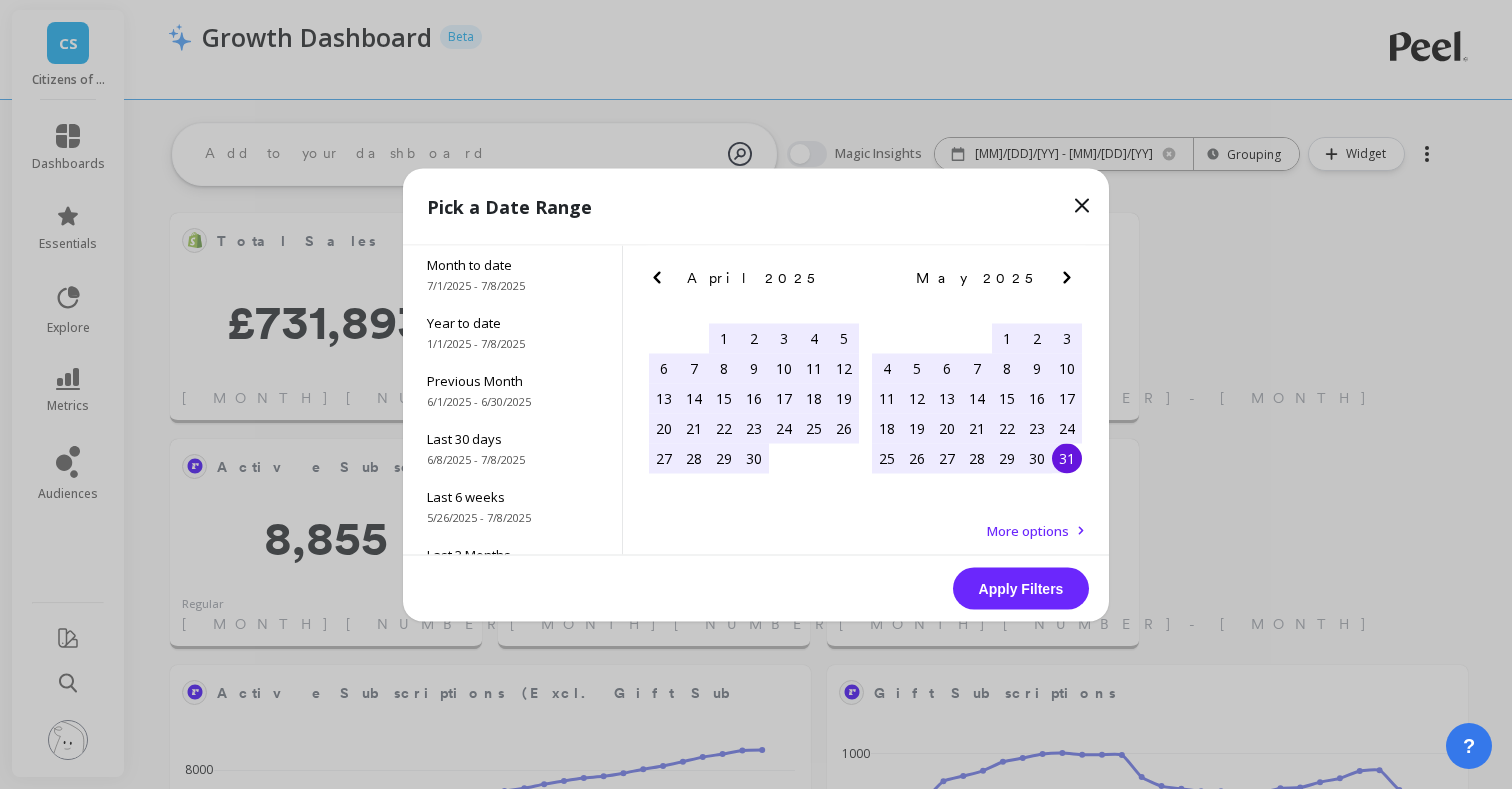click on "31" at bounding box center [1067, 458] 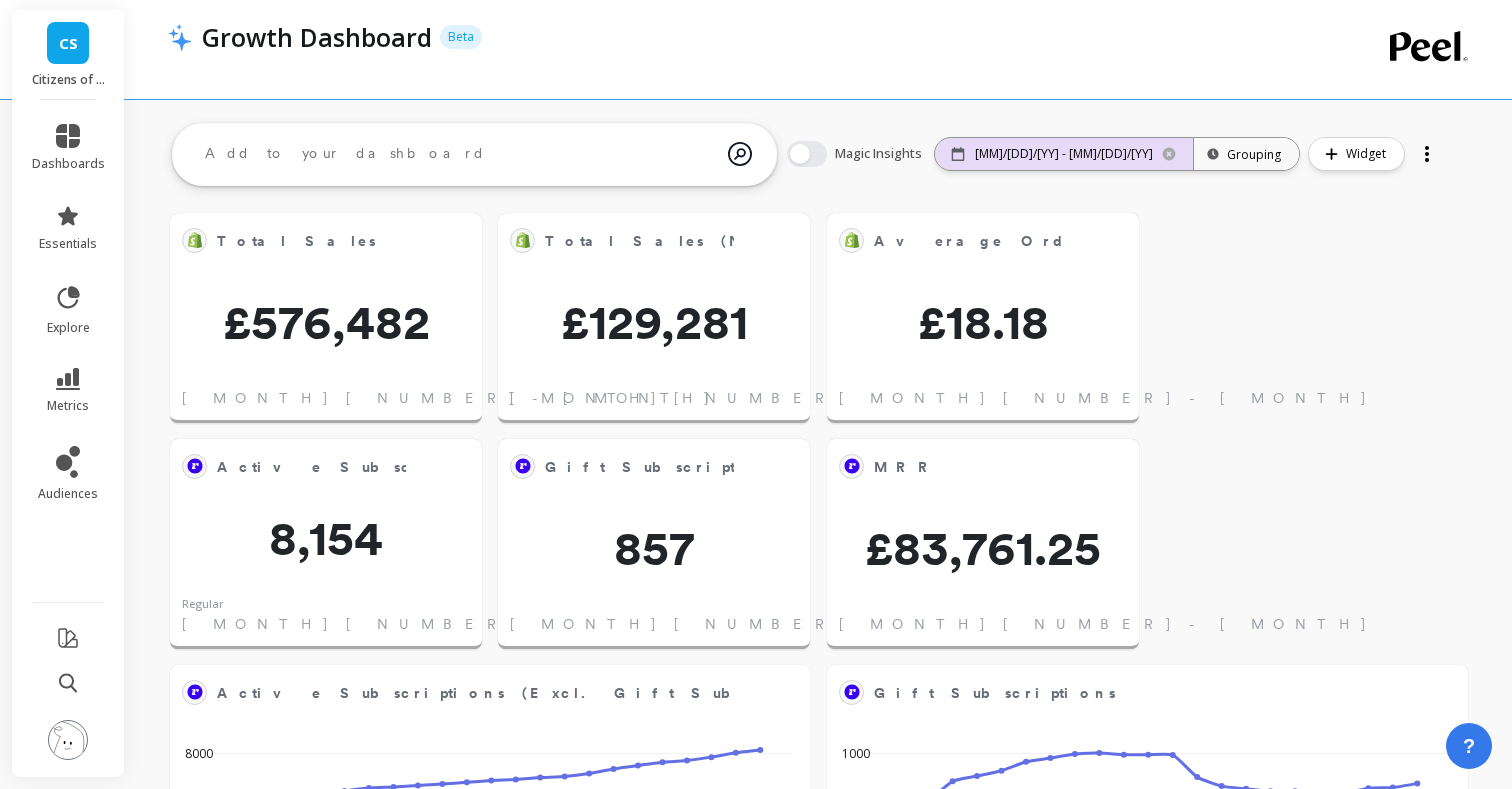 click on "[MM]/[DD]/[YY] - [MM]/[DD]/[YY]" at bounding box center [1064, 154] 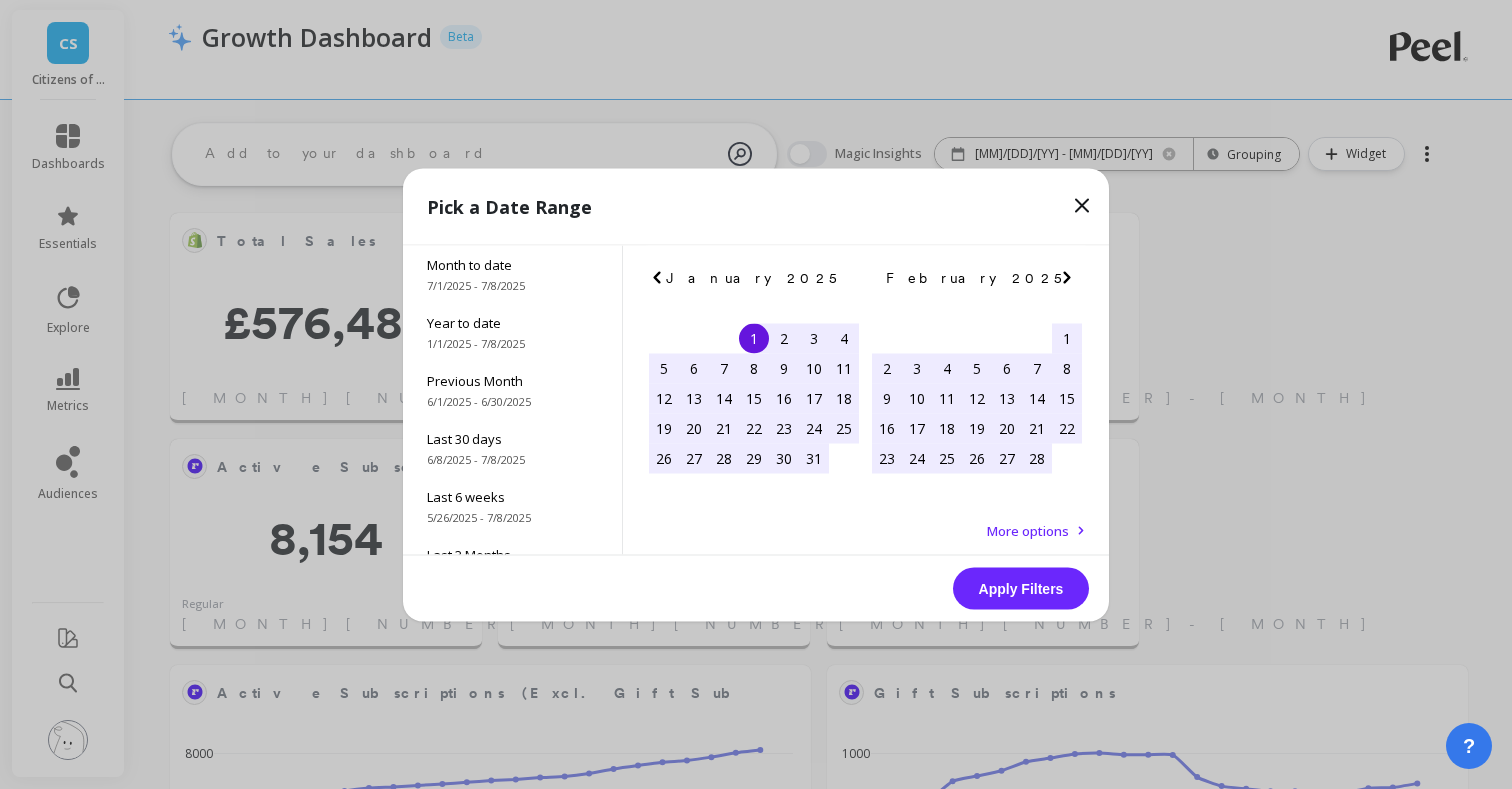 click on "1" at bounding box center [754, 338] 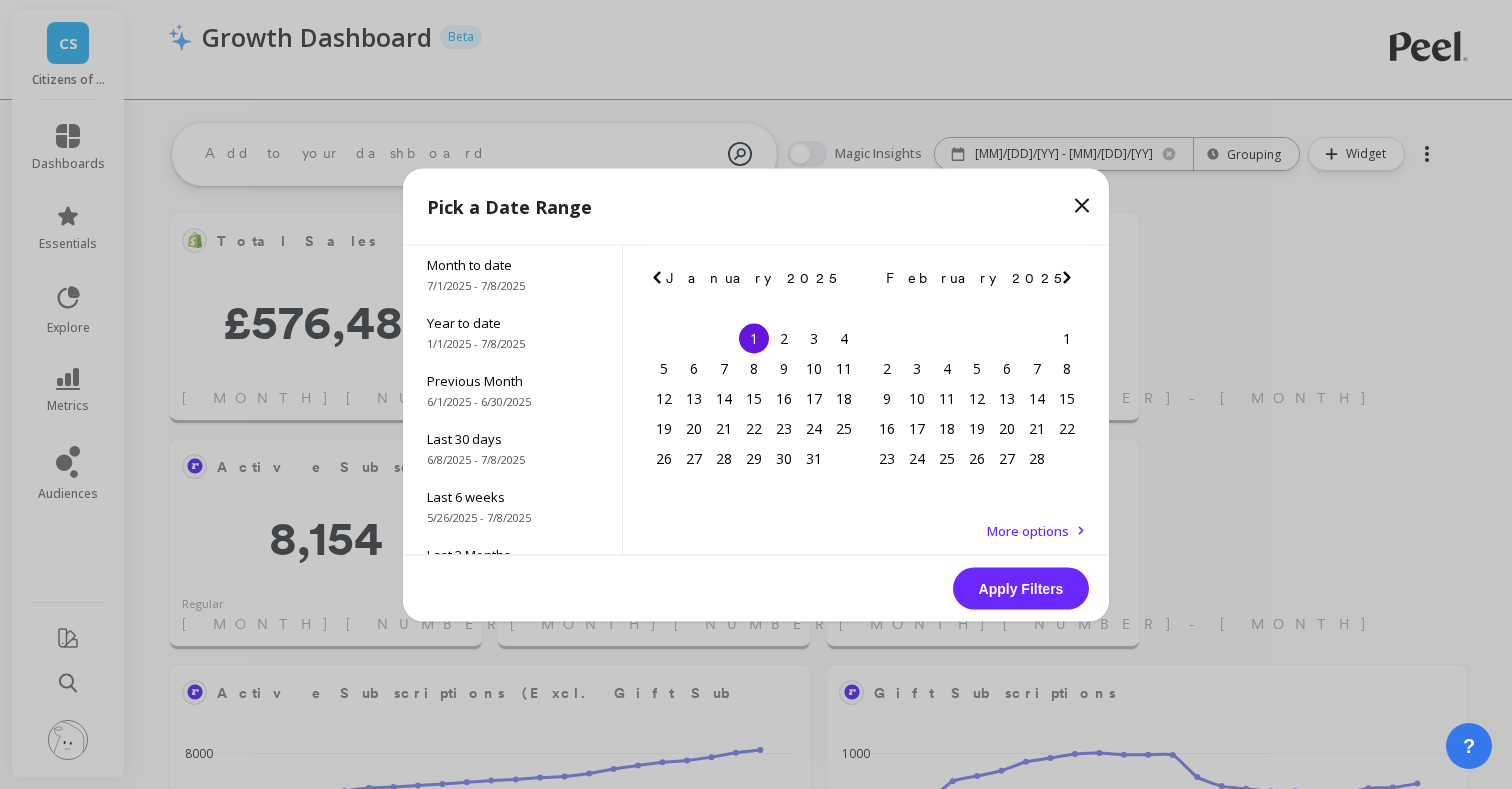 click at bounding box center (0, 0) 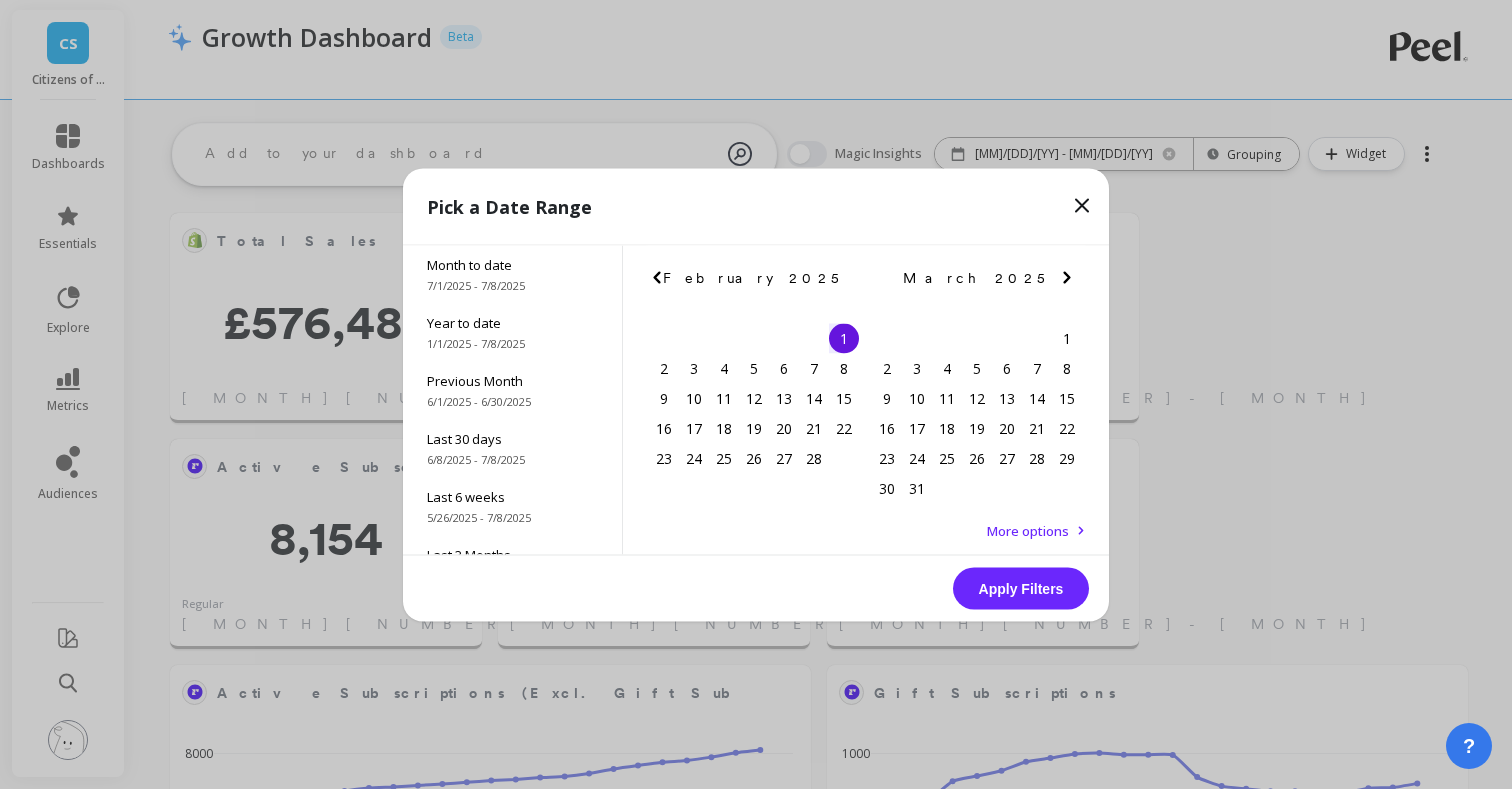 click at bounding box center [0, 0] 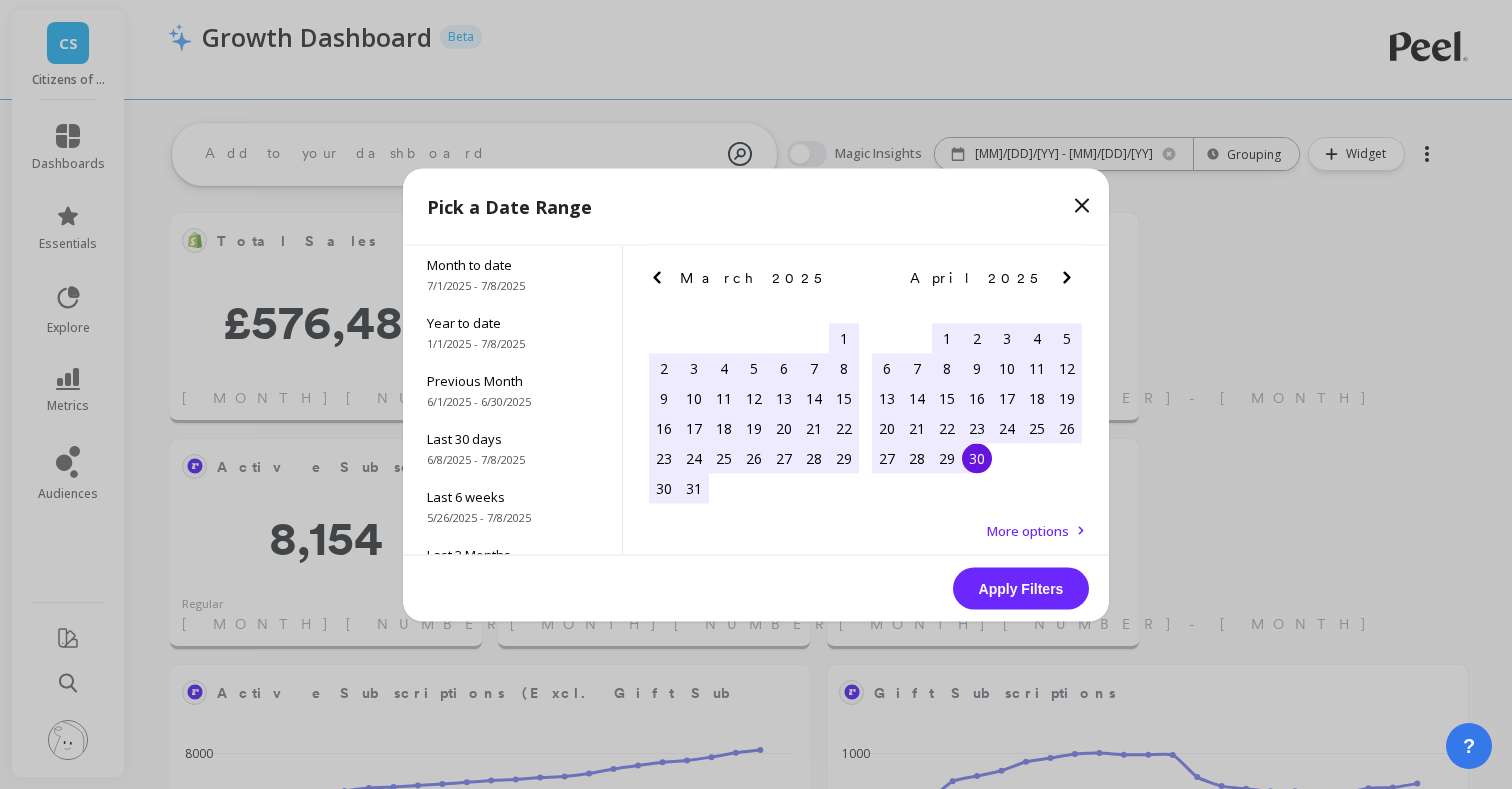 click on "30" at bounding box center [977, 458] 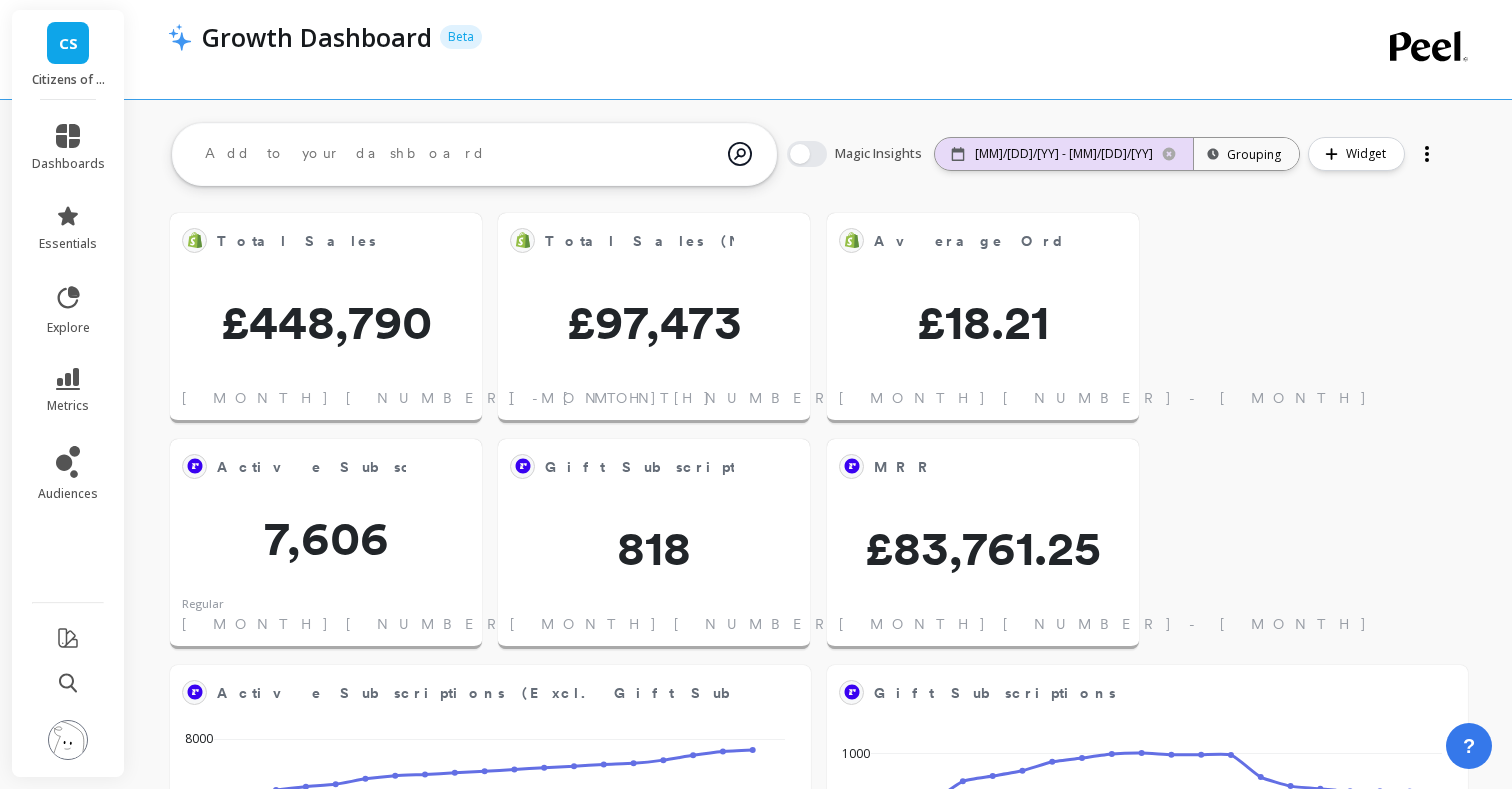 click on "[MM]/[DD]/[YY] - [MM]/[DD]/[YY]" at bounding box center (1064, 154) 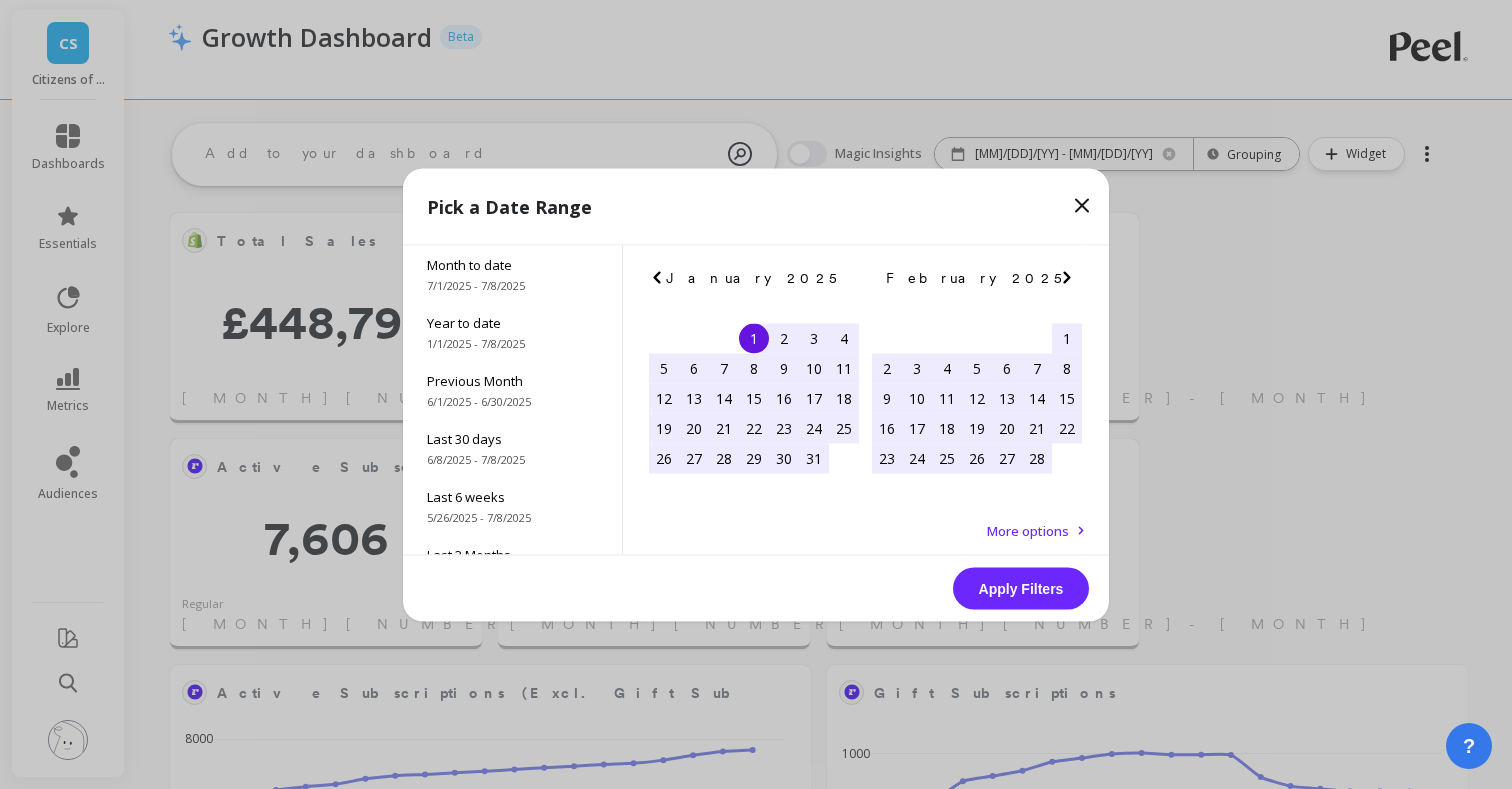click on "1" at bounding box center [754, 338] 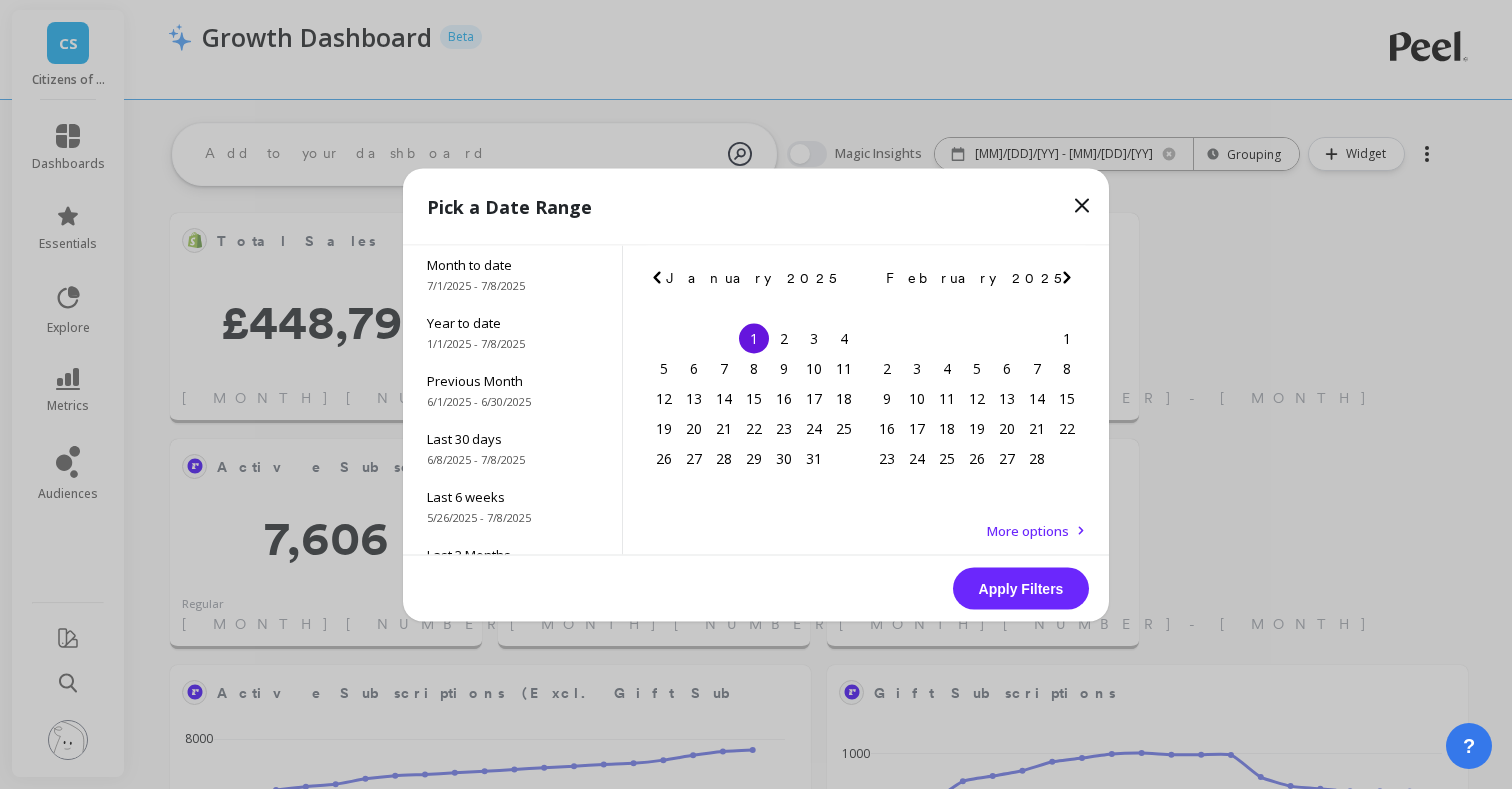 click on "February 2025" at bounding box center (754, 277) 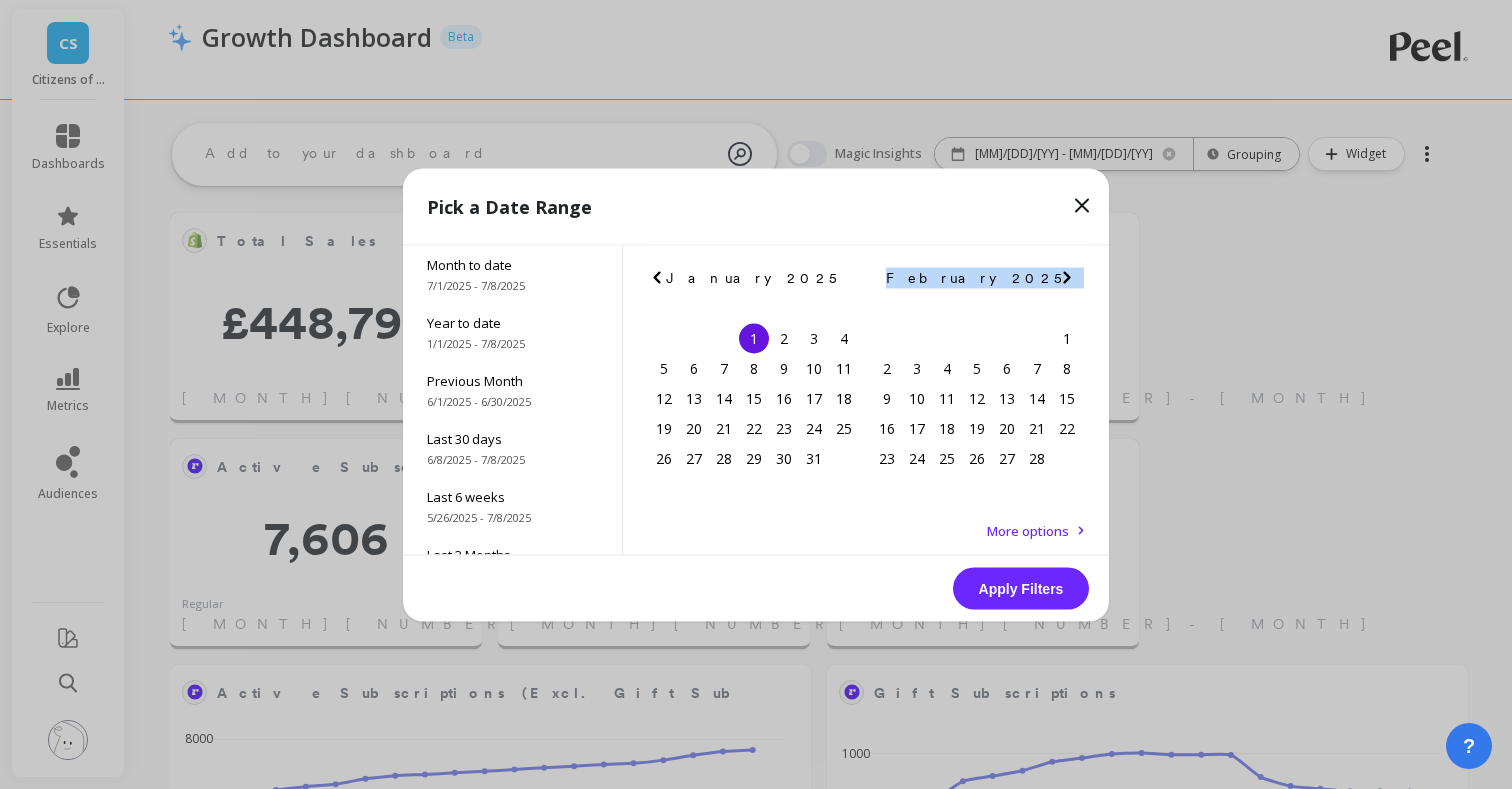 click on "February 2025" at bounding box center (754, 277) 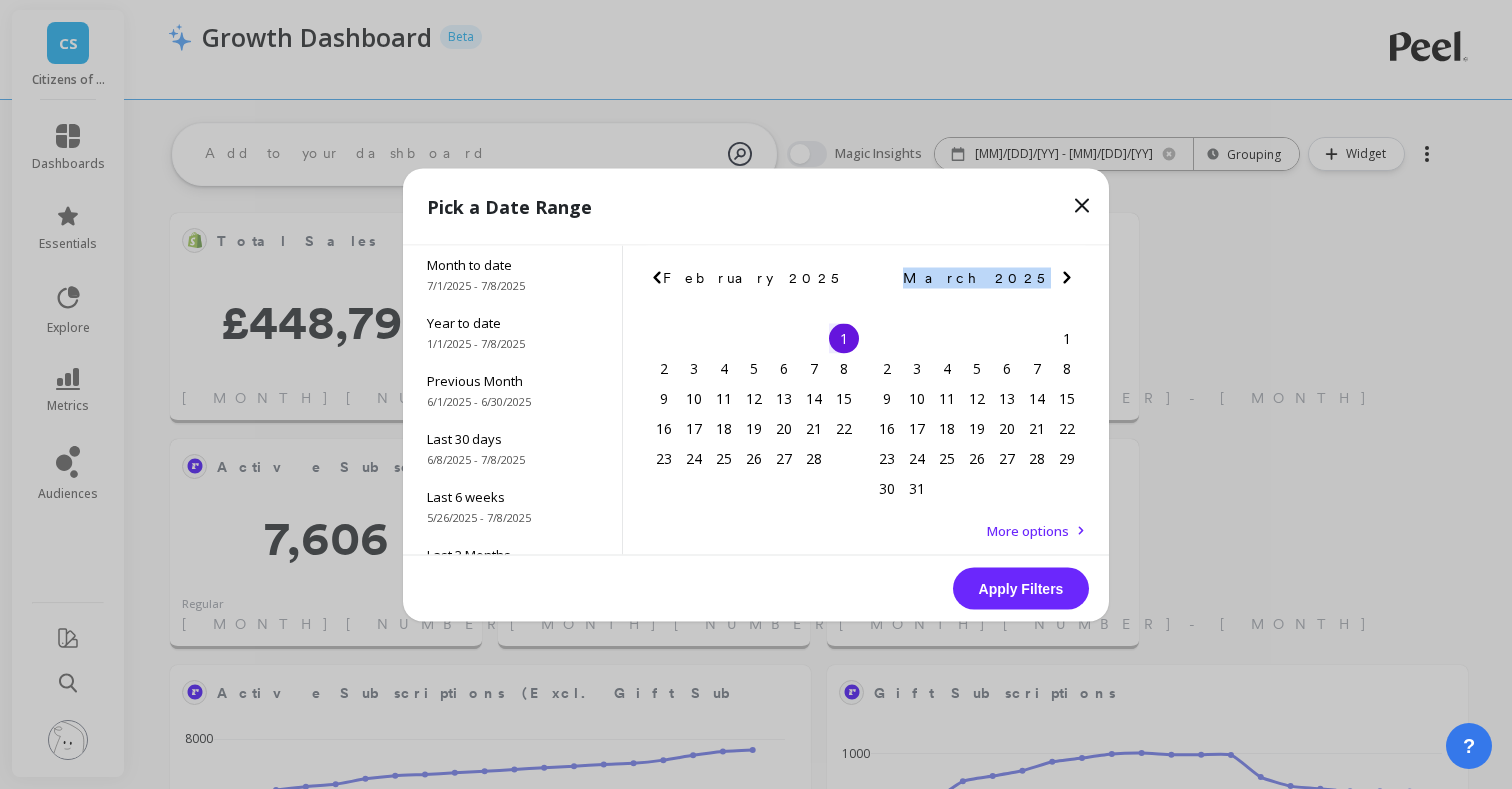 click at bounding box center [0, 0] 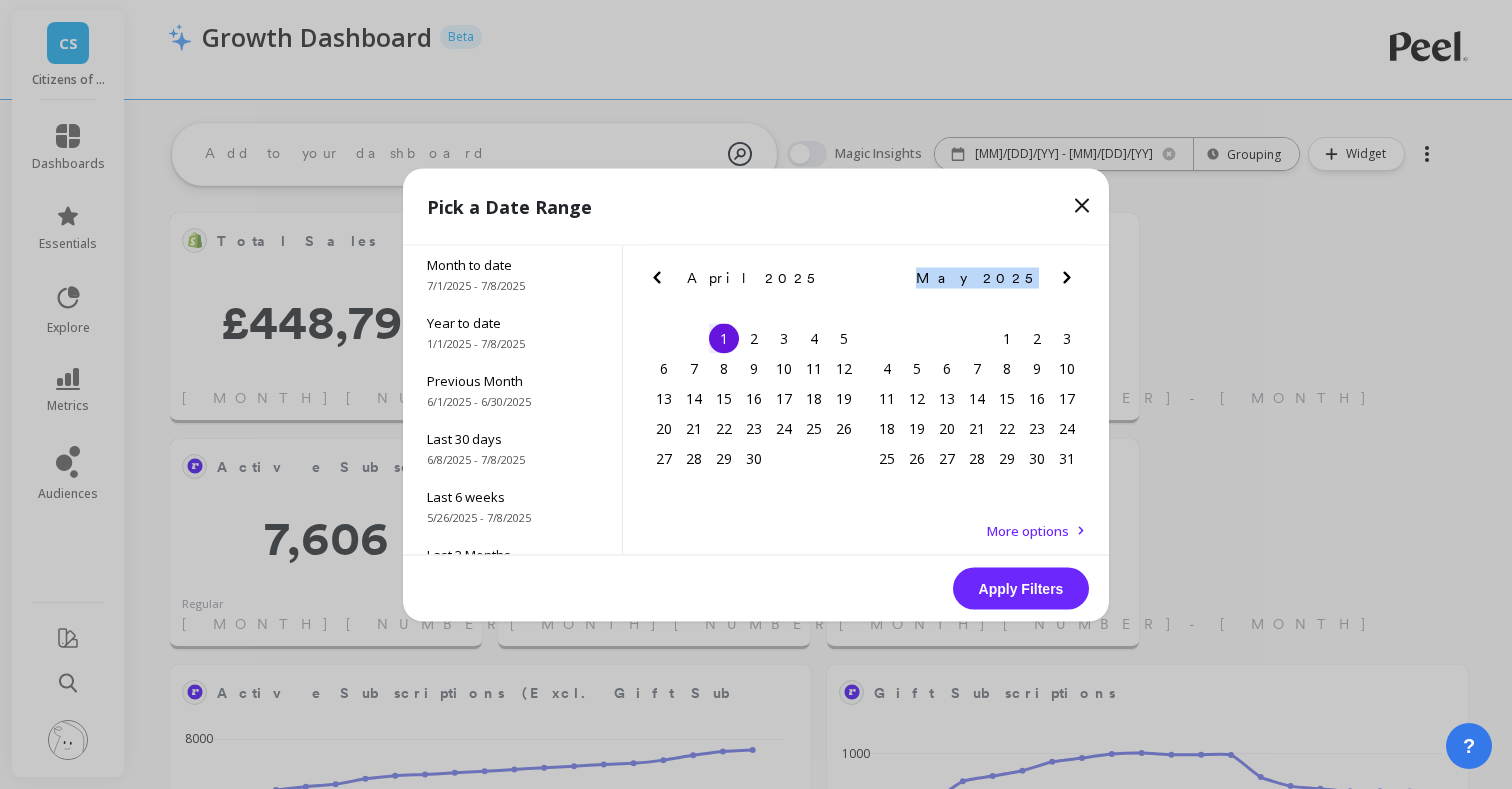 click at bounding box center [0, 0] 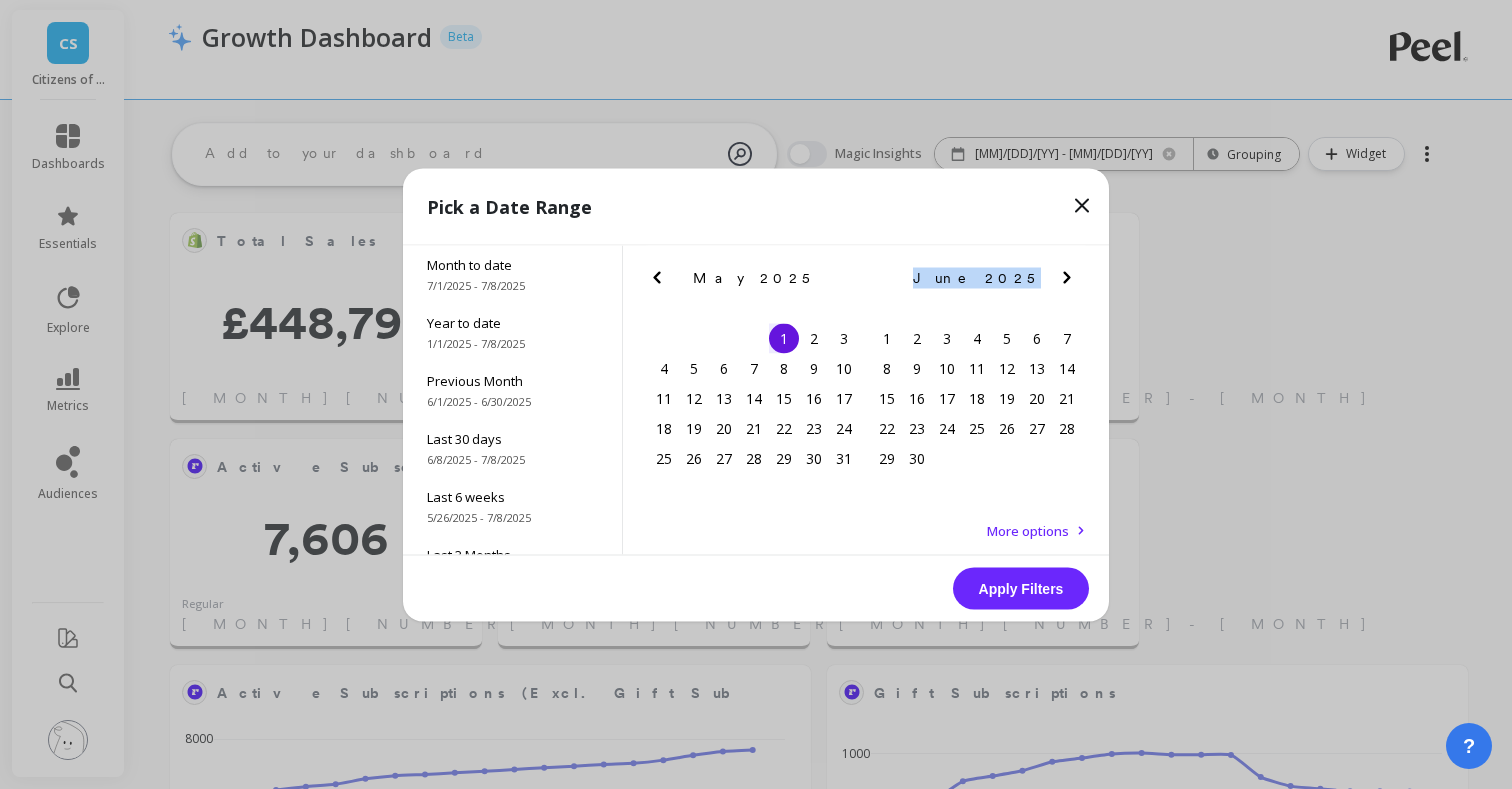 click at bounding box center (0, 0) 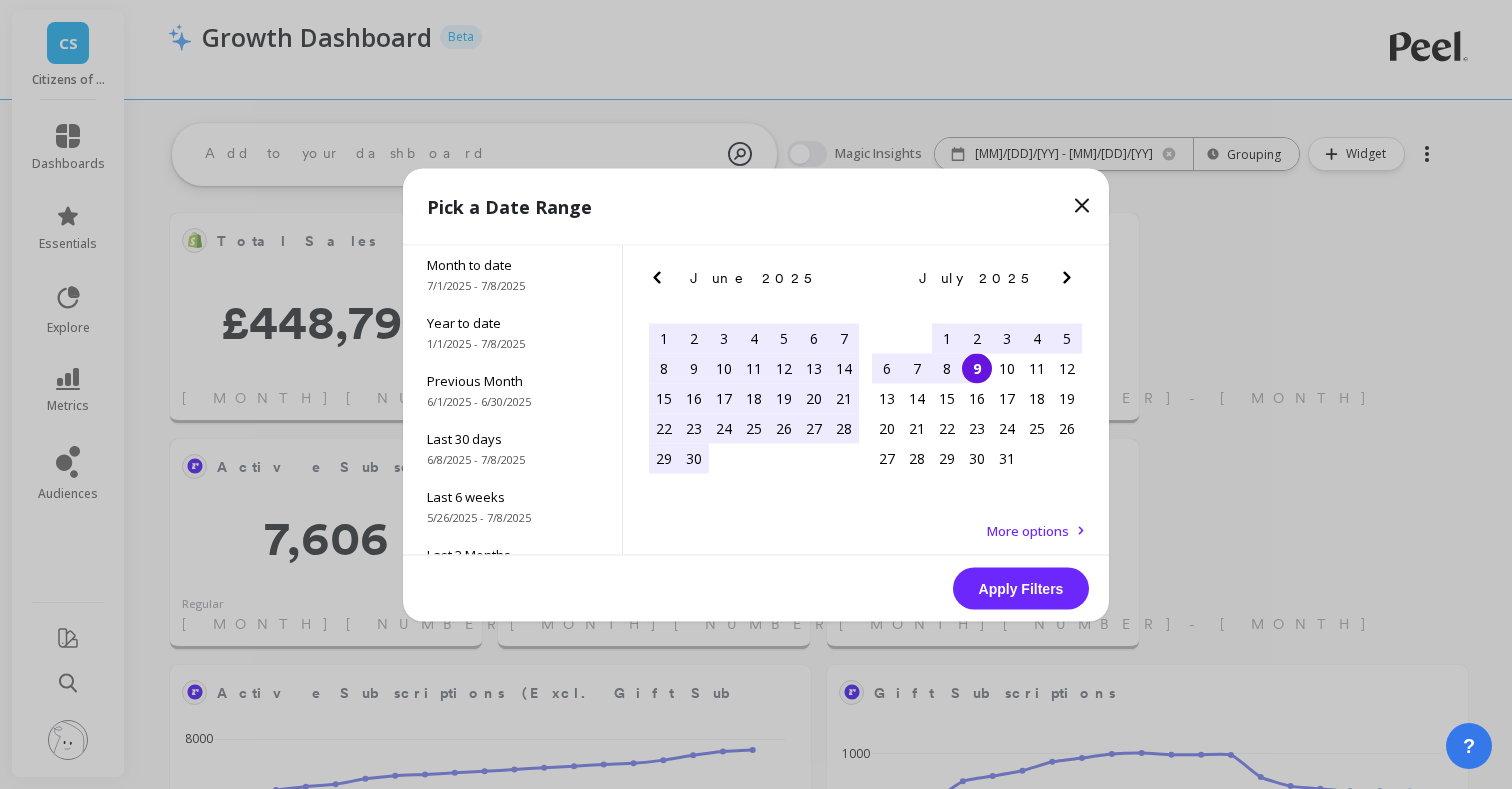 click on "9" at bounding box center (977, 368) 